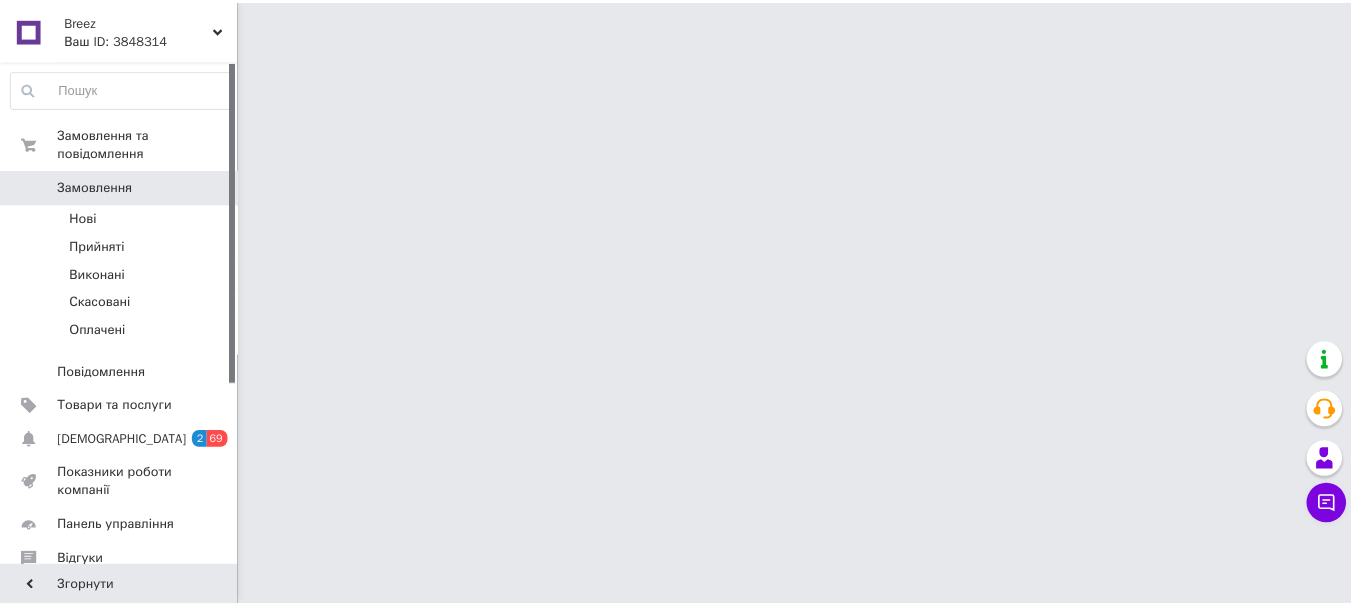 scroll, scrollTop: 0, scrollLeft: 0, axis: both 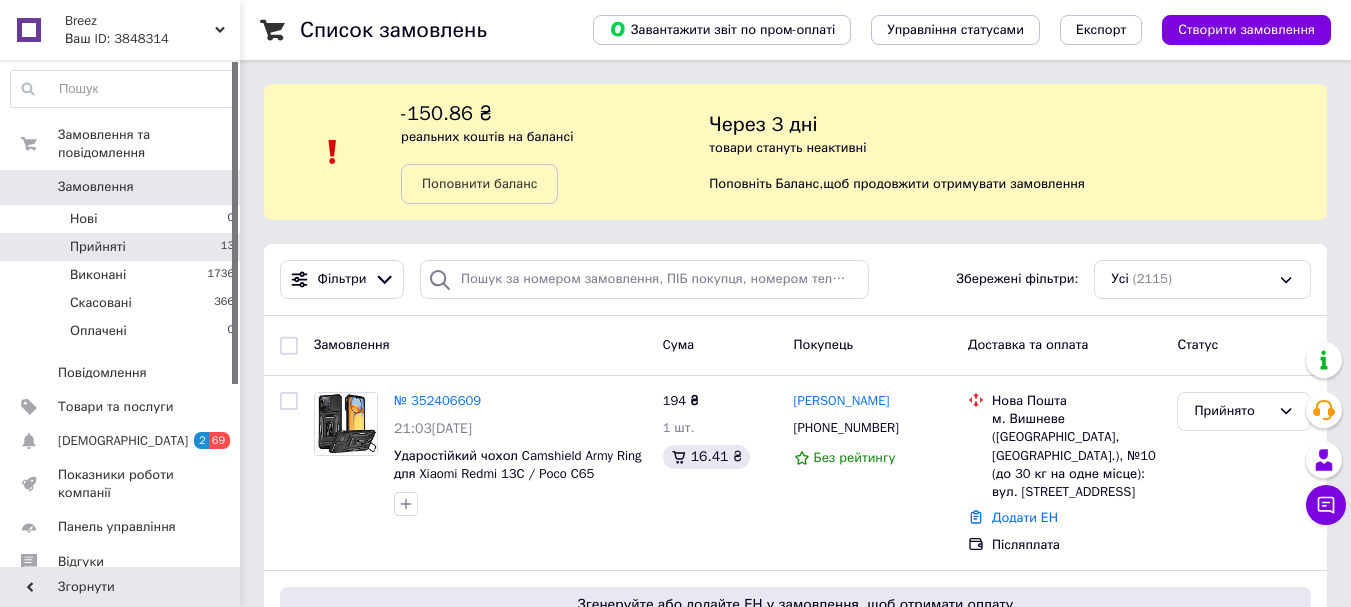 click on "Прийняті" at bounding box center [98, 247] 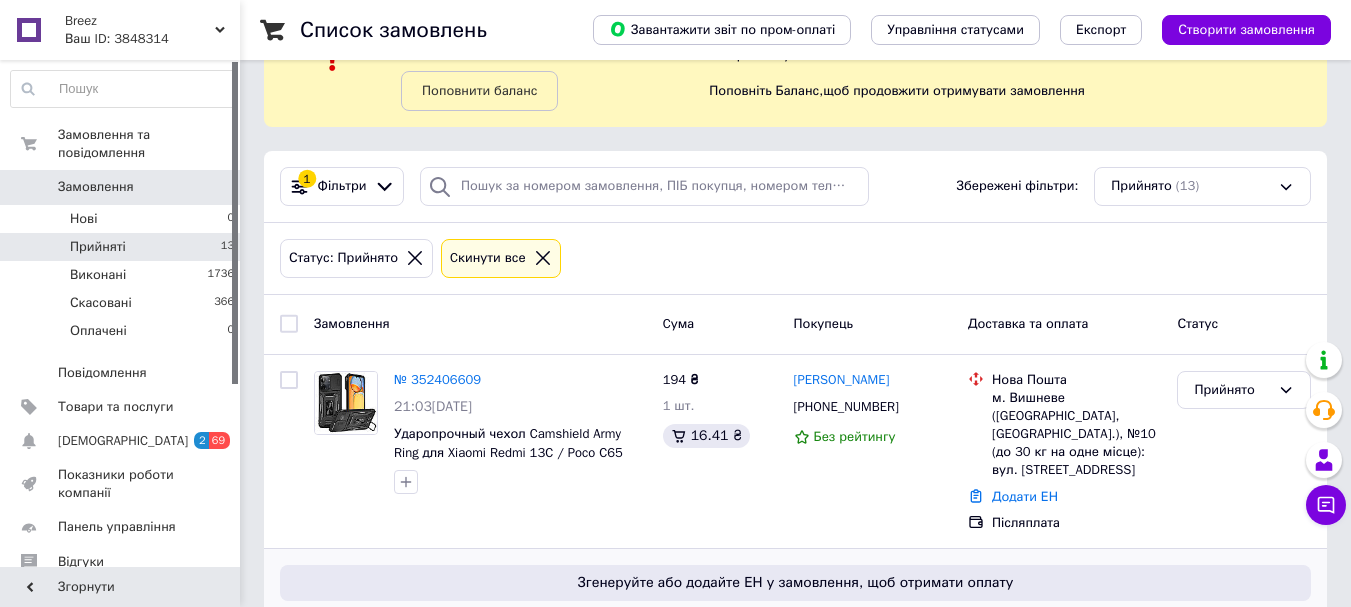 scroll, scrollTop: 58, scrollLeft: 0, axis: vertical 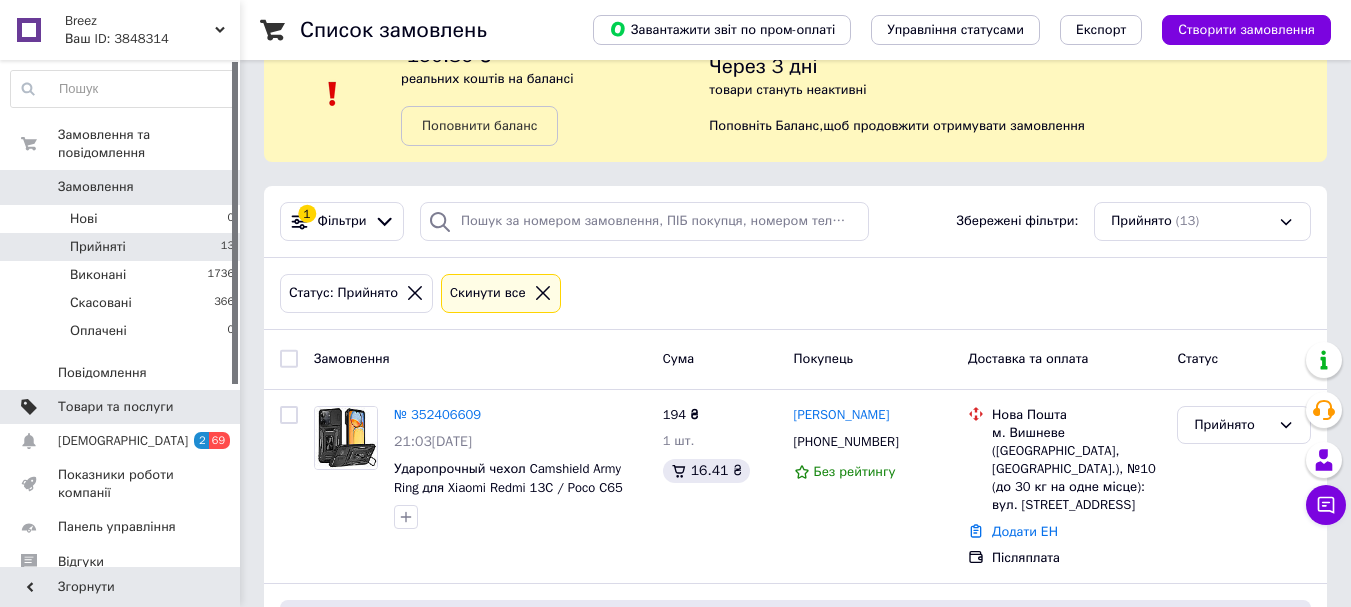 click on "Товари та послуги" at bounding box center (115, 407) 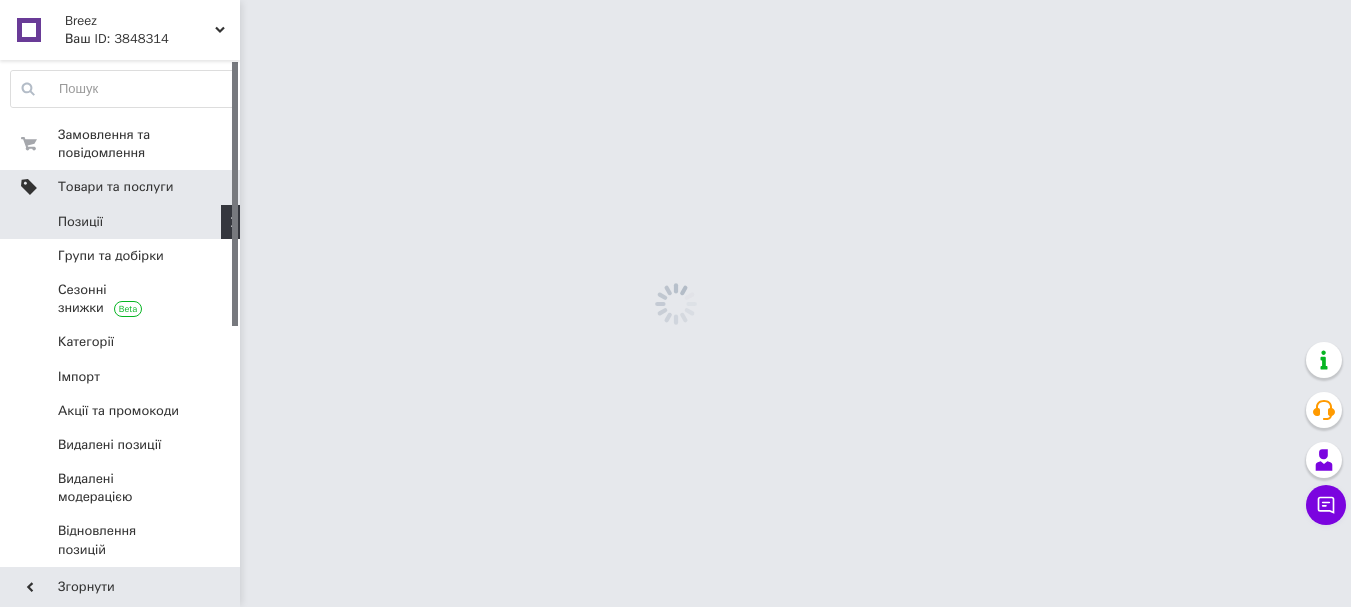 scroll, scrollTop: 0, scrollLeft: 0, axis: both 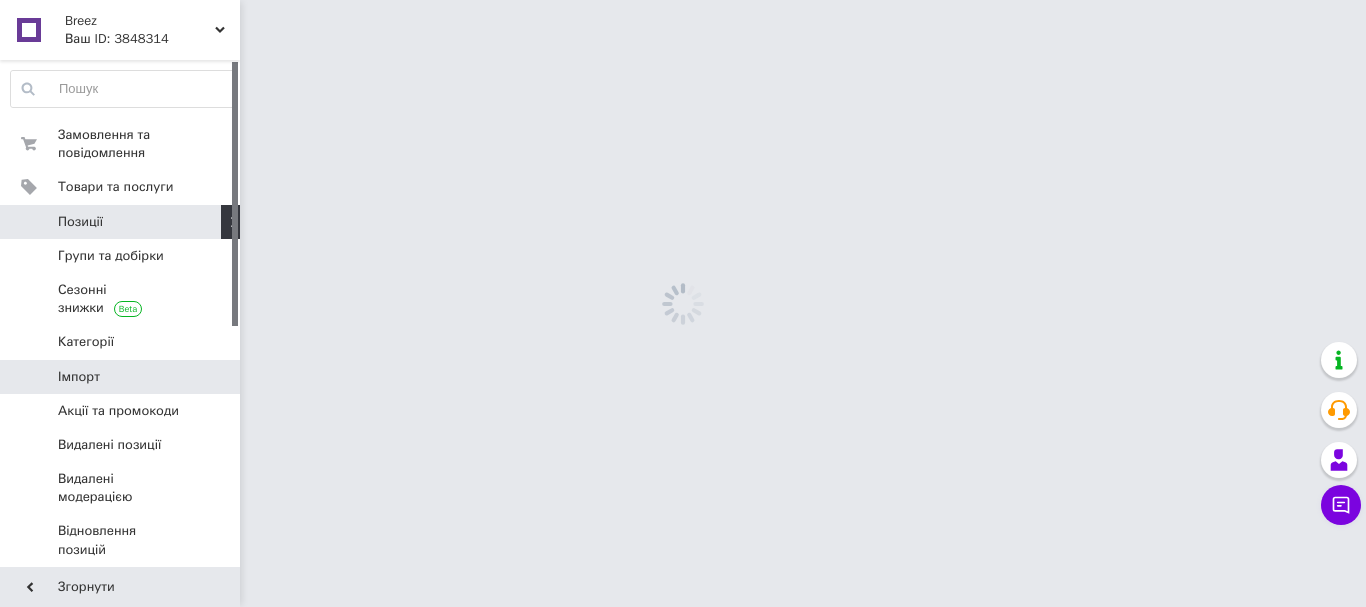 click on "Імпорт" at bounding box center [79, 377] 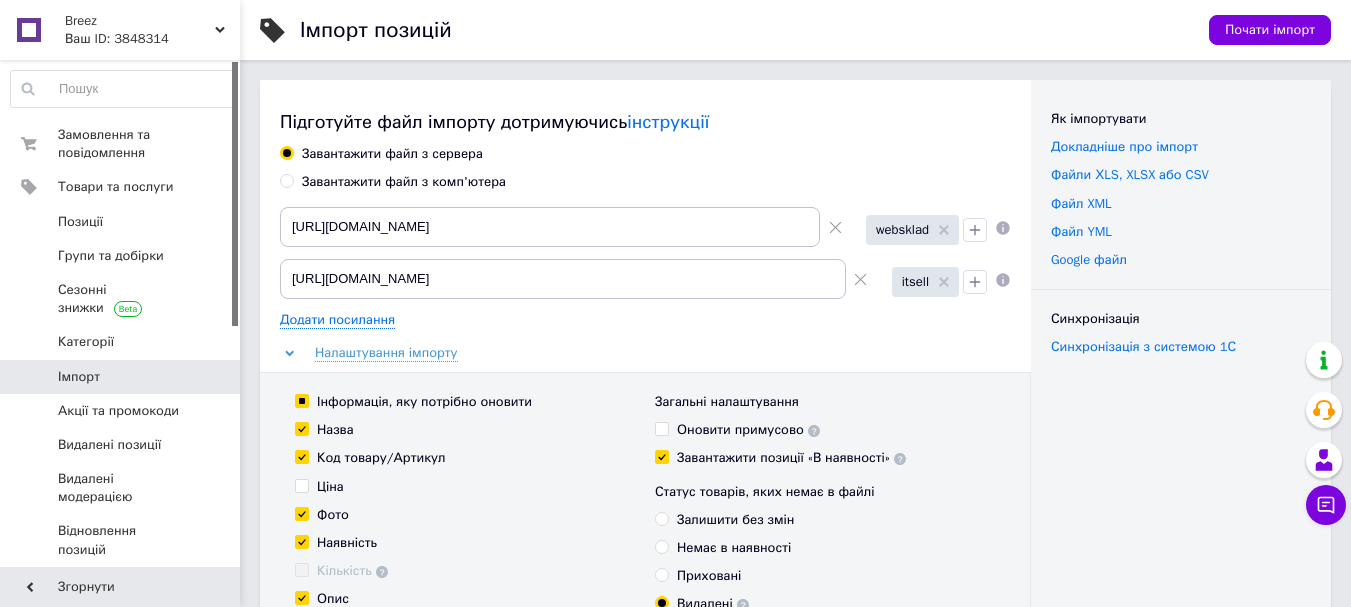 click on "Інформація, яку потрібно оновити" at bounding box center [424, 402] 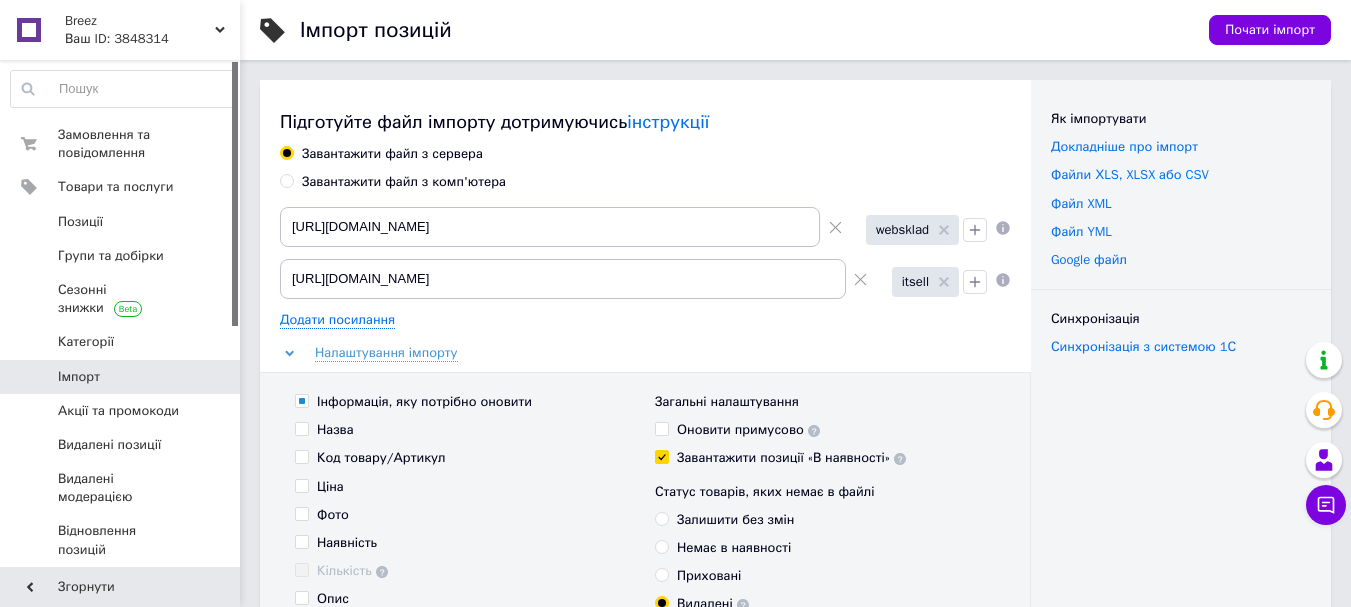 checkbox on "false" 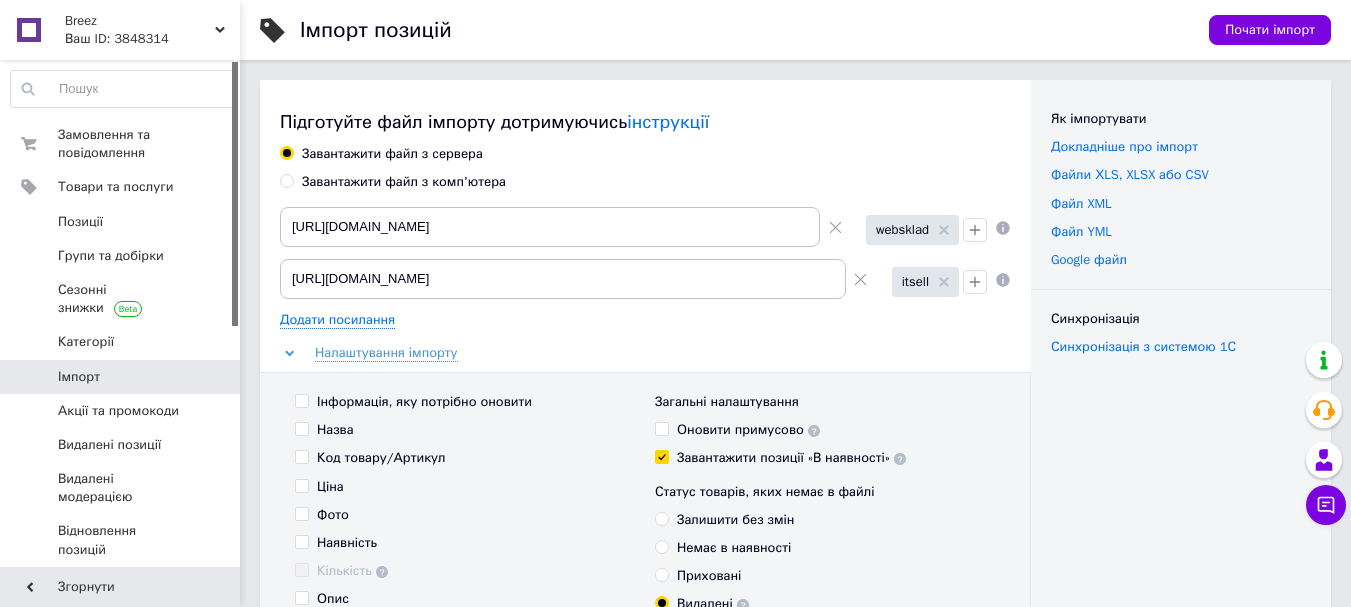 scroll, scrollTop: 100, scrollLeft: 0, axis: vertical 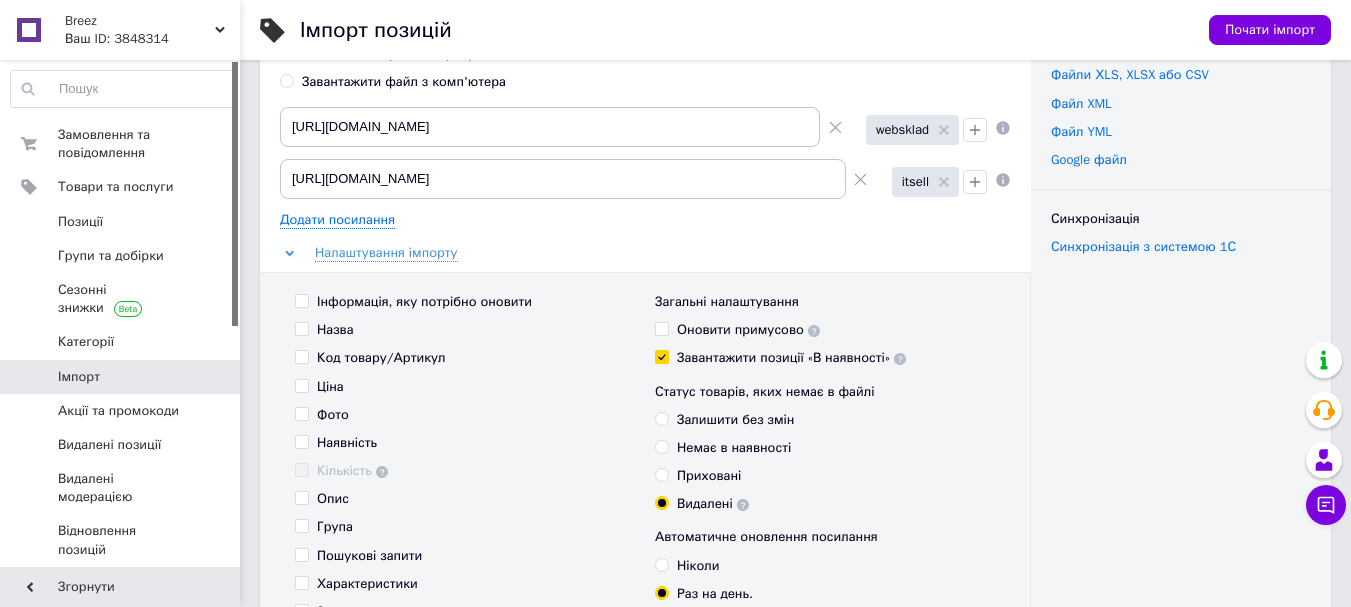 click on "Наявність" at bounding box center [347, 443] 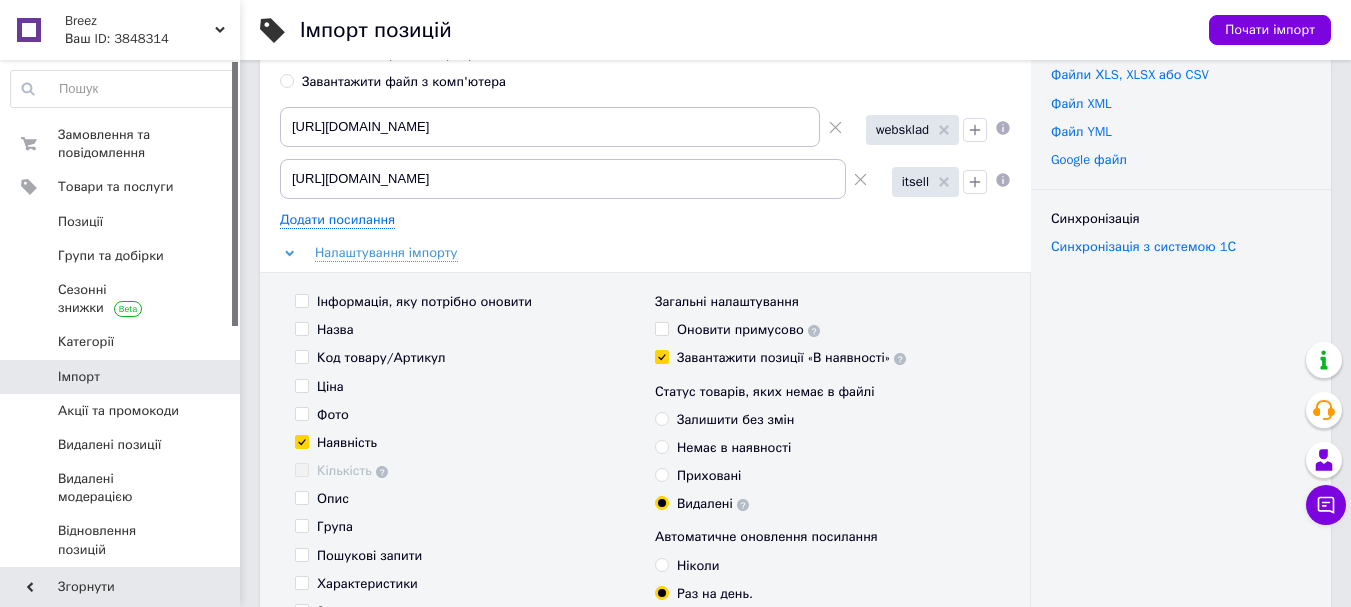 checkbox on "true" 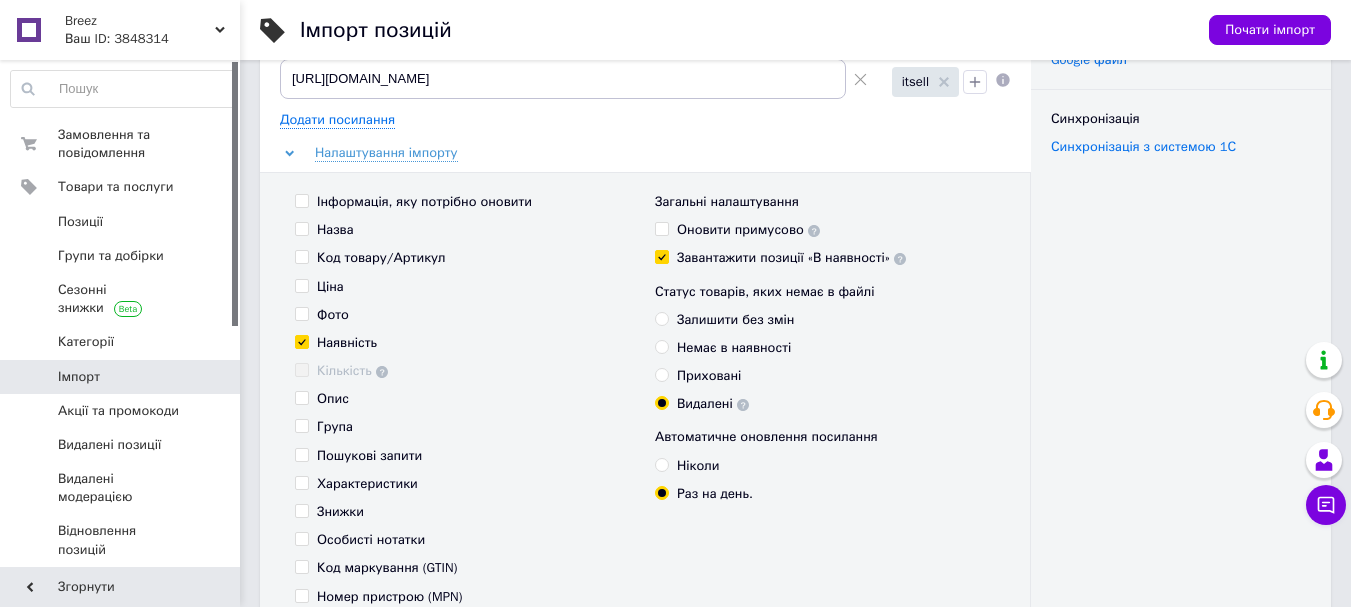 scroll, scrollTop: 300, scrollLeft: 0, axis: vertical 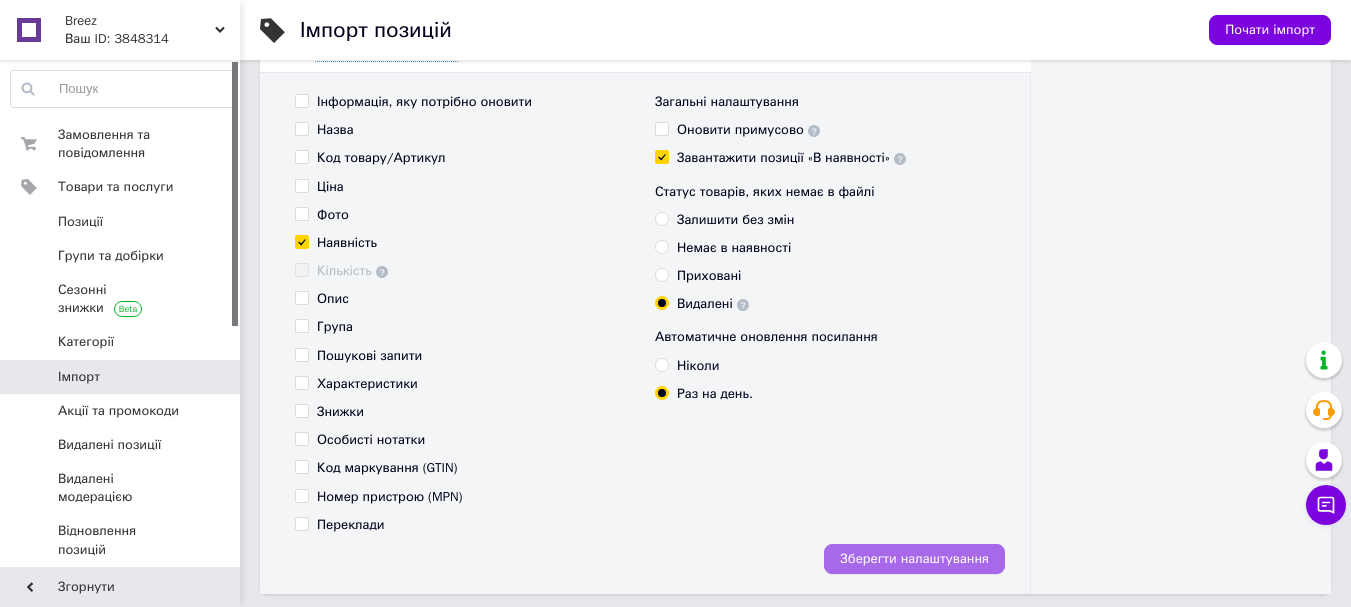 click on "Зберегти налаштування" at bounding box center (914, 559) 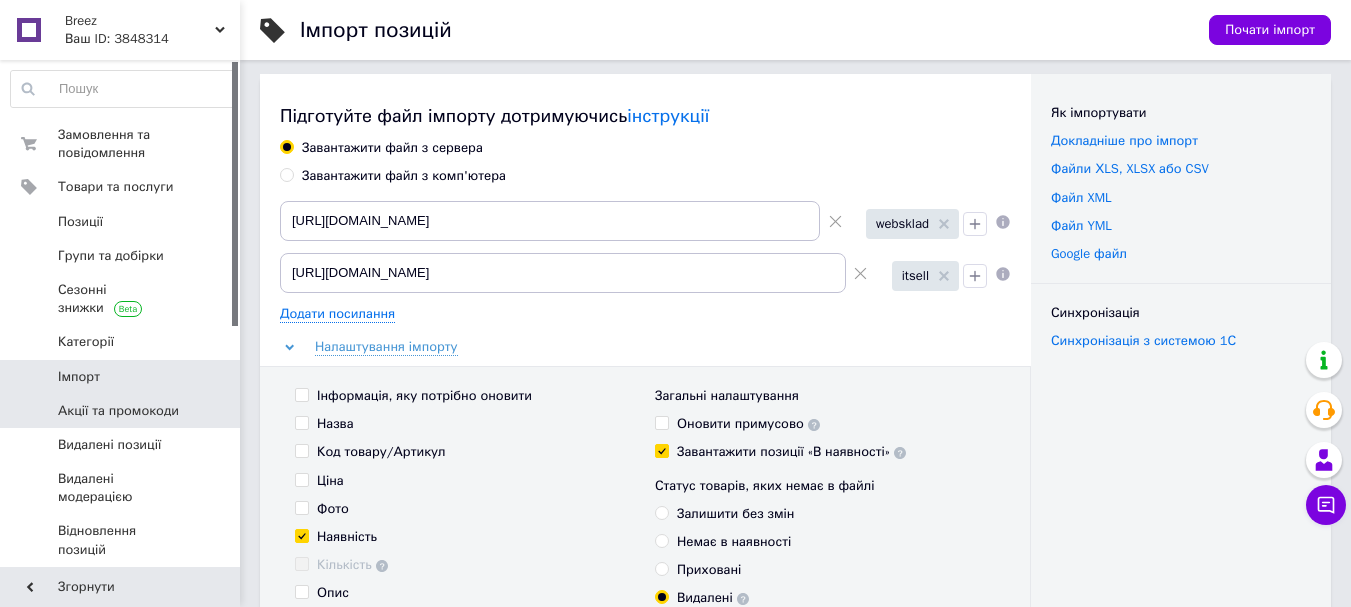 scroll, scrollTop: 0, scrollLeft: 0, axis: both 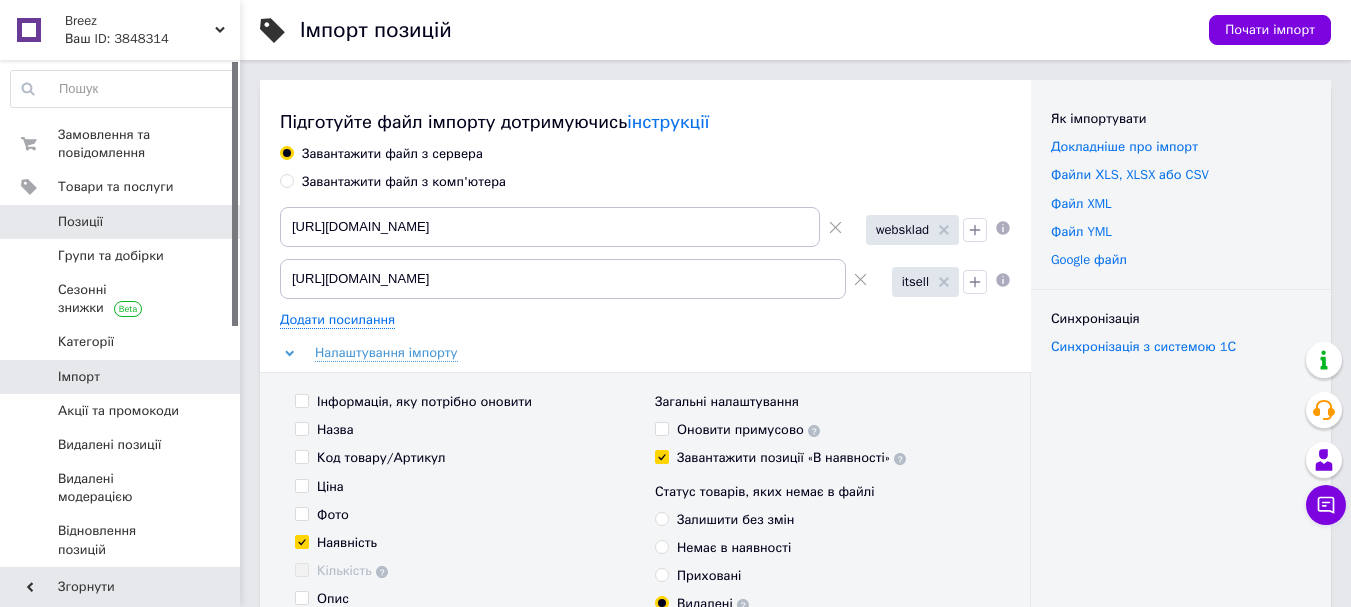 click on "Позиції" at bounding box center [80, 222] 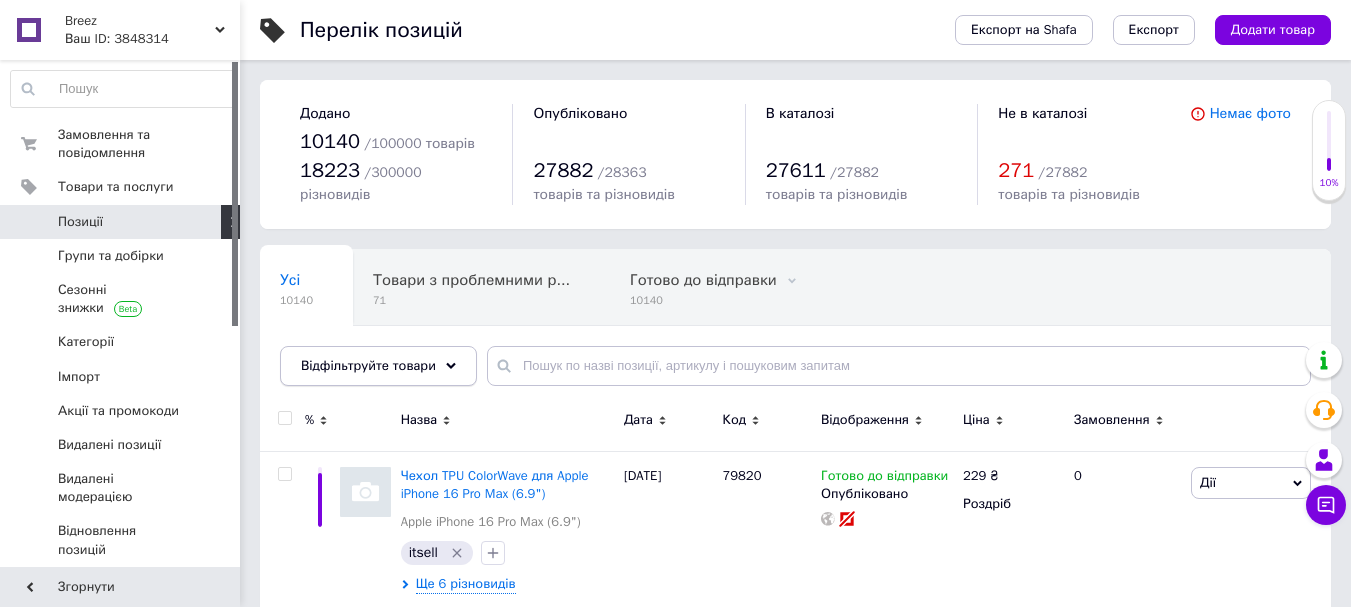 click on "Відфільтруйте товари" at bounding box center [368, 365] 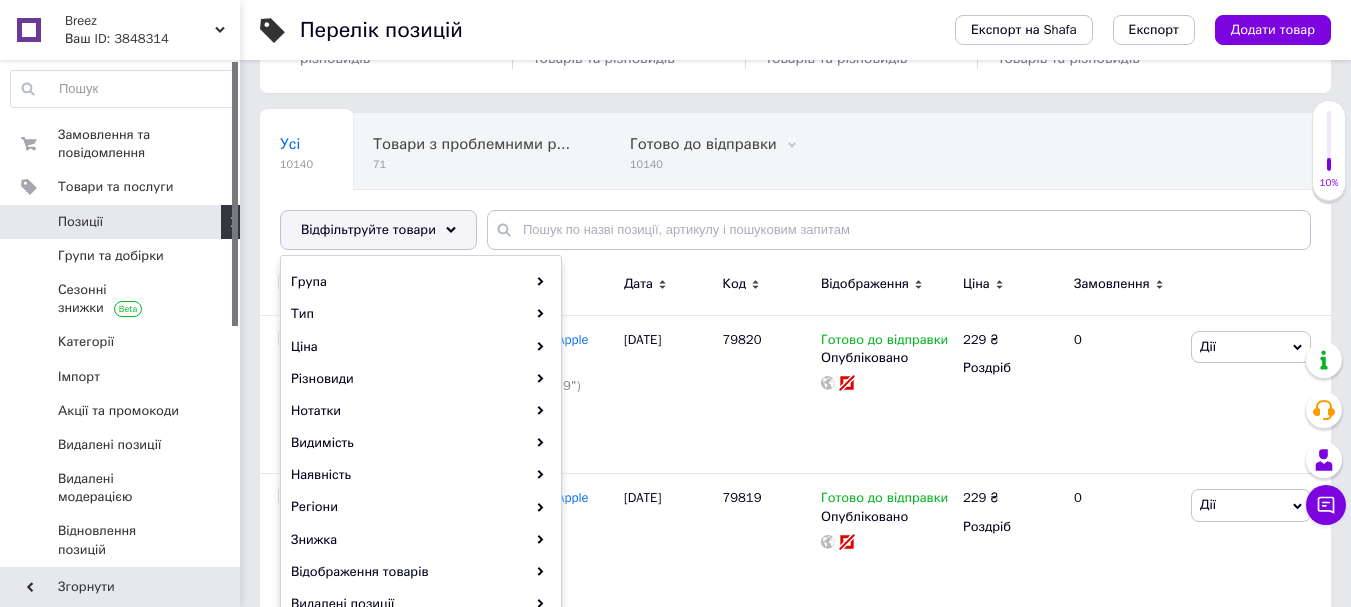 scroll, scrollTop: 200, scrollLeft: 0, axis: vertical 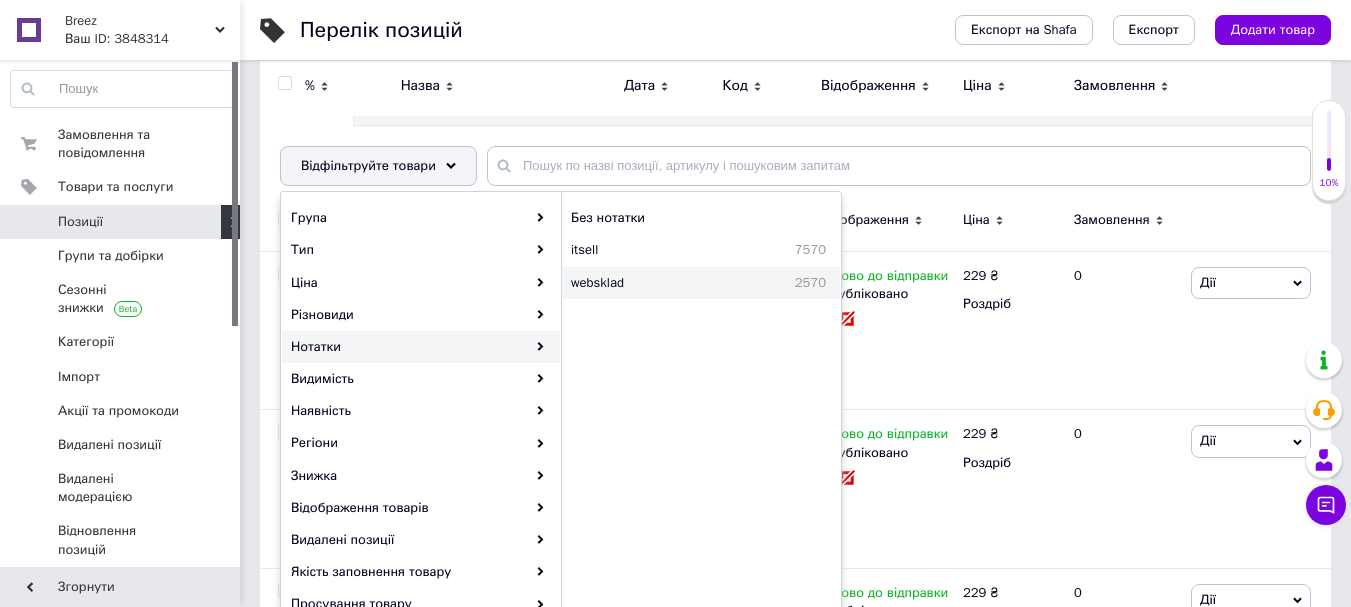 click on "websklad" at bounding box center [642, 283] 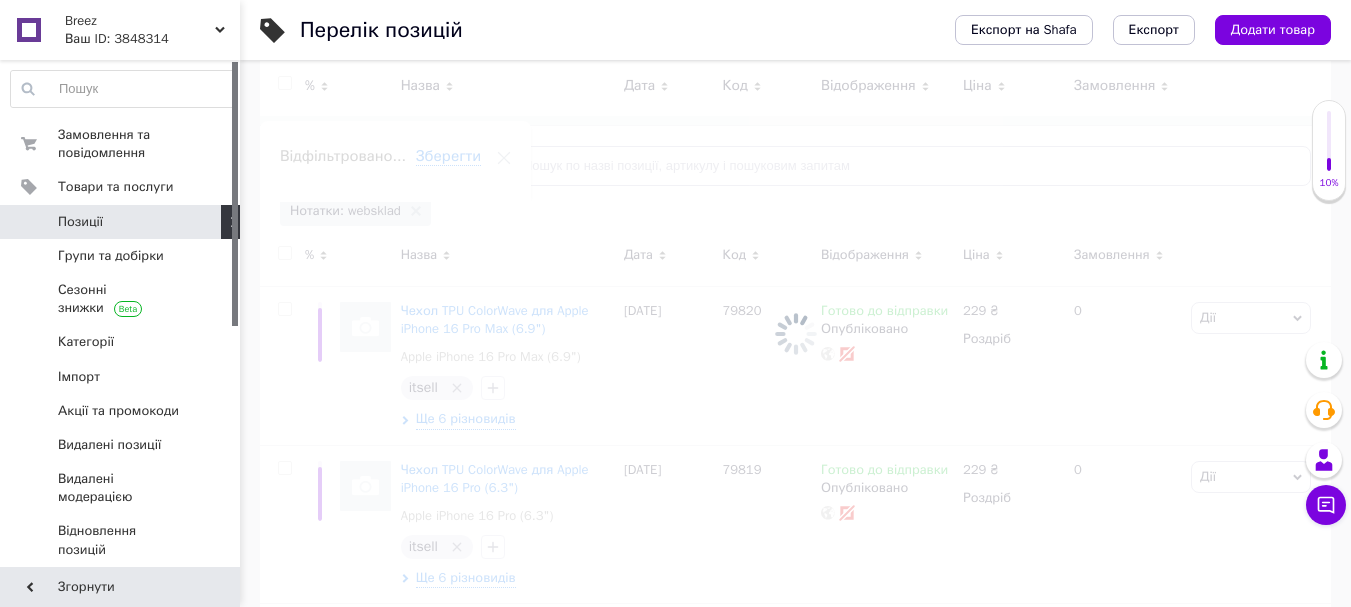 scroll, scrollTop: 0, scrollLeft: 94, axis: horizontal 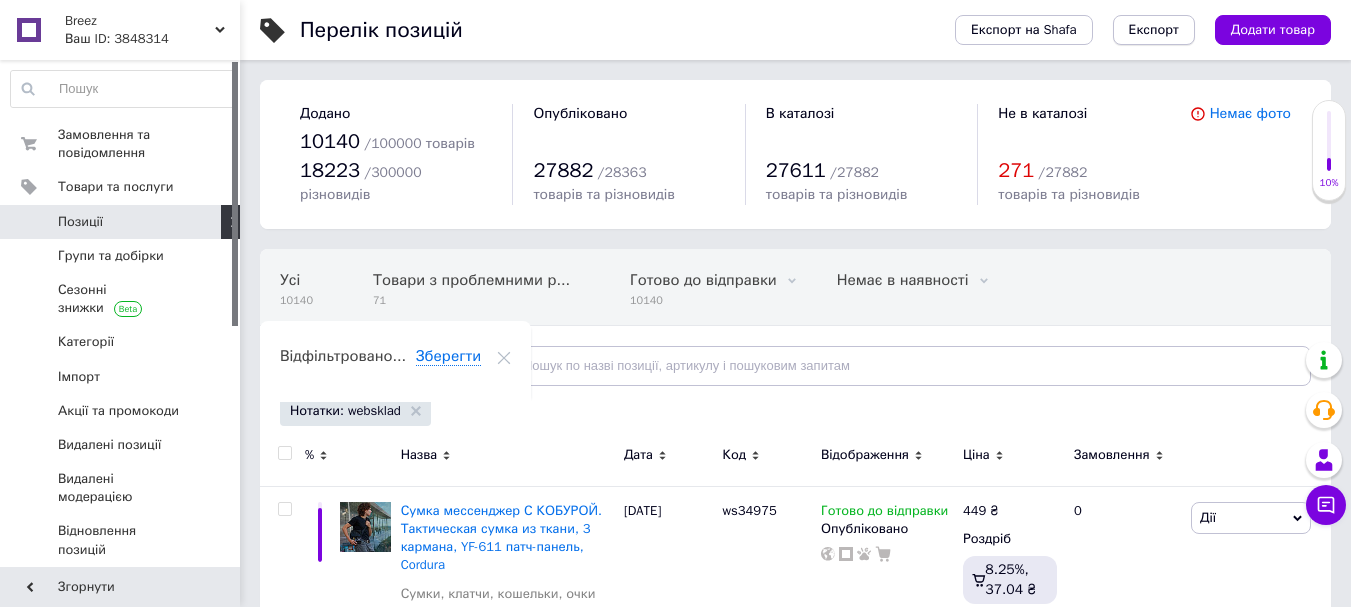 click on "Експорт" at bounding box center (1154, 30) 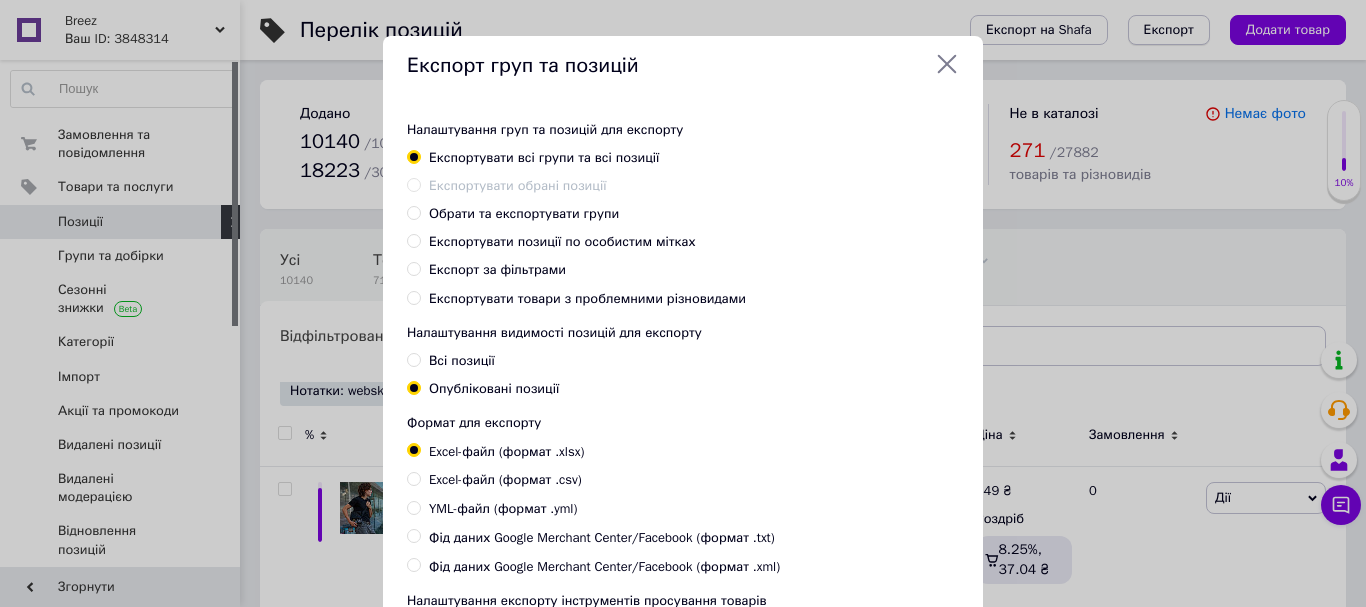scroll, scrollTop: 0, scrollLeft: 79, axis: horizontal 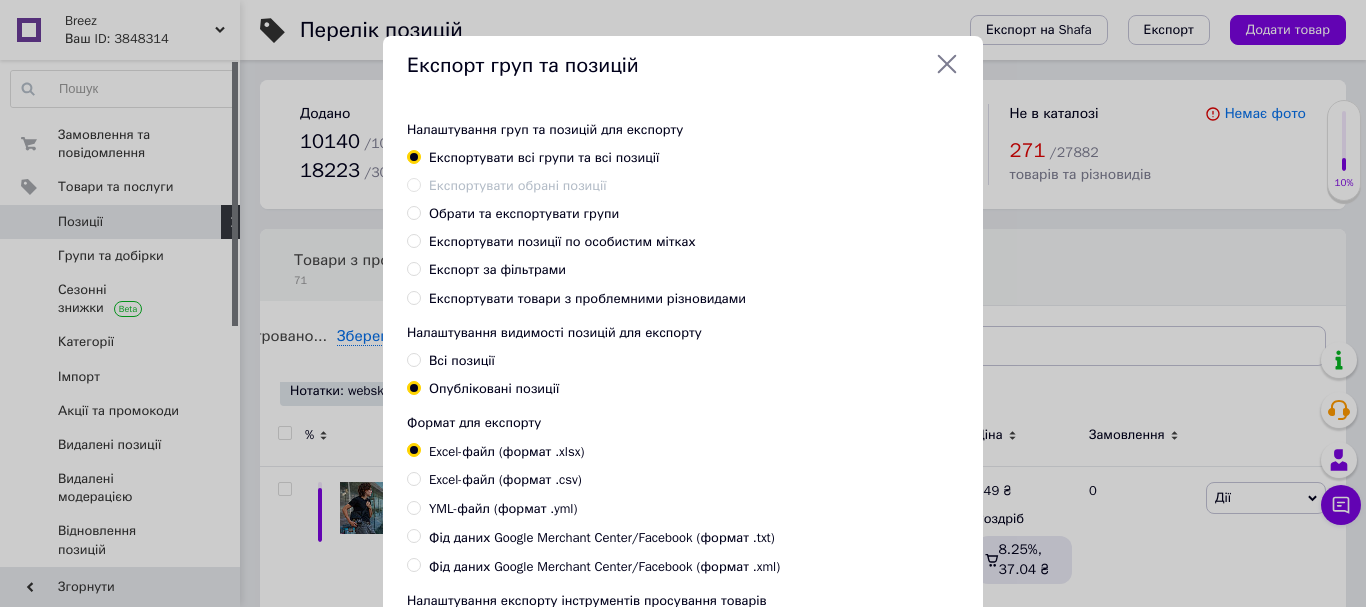 click on "Експортувати позиції по особистим мітках" at bounding box center [562, 241] 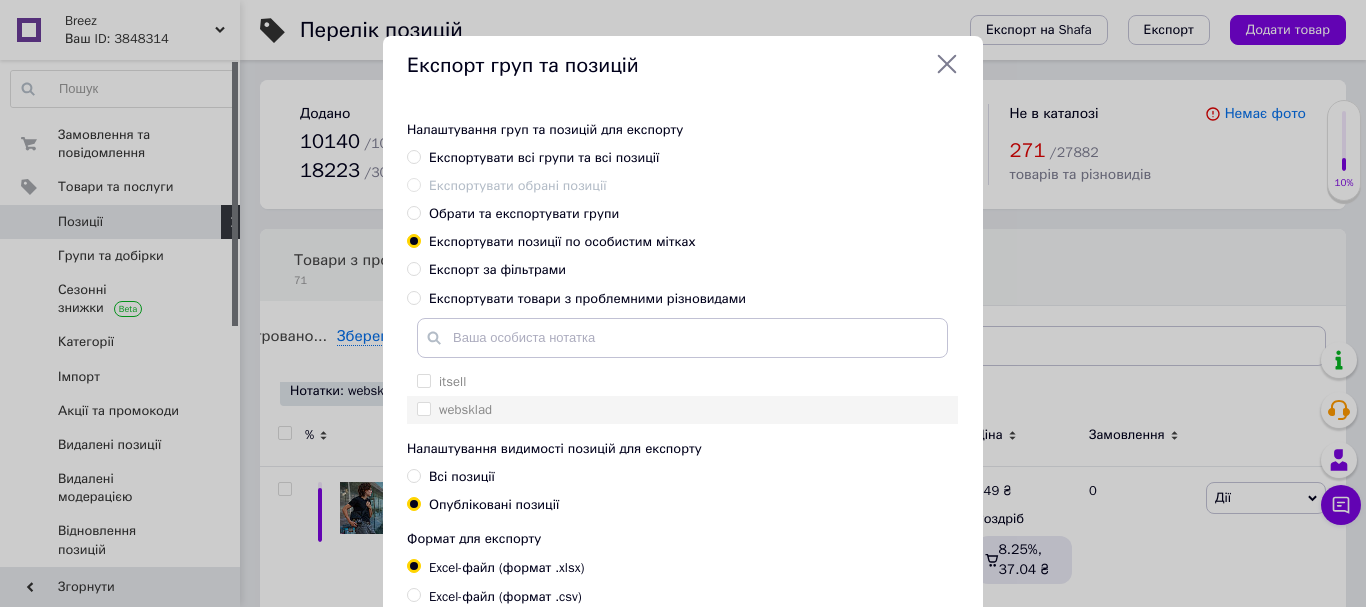 click on "websklad" at bounding box center (423, 408) 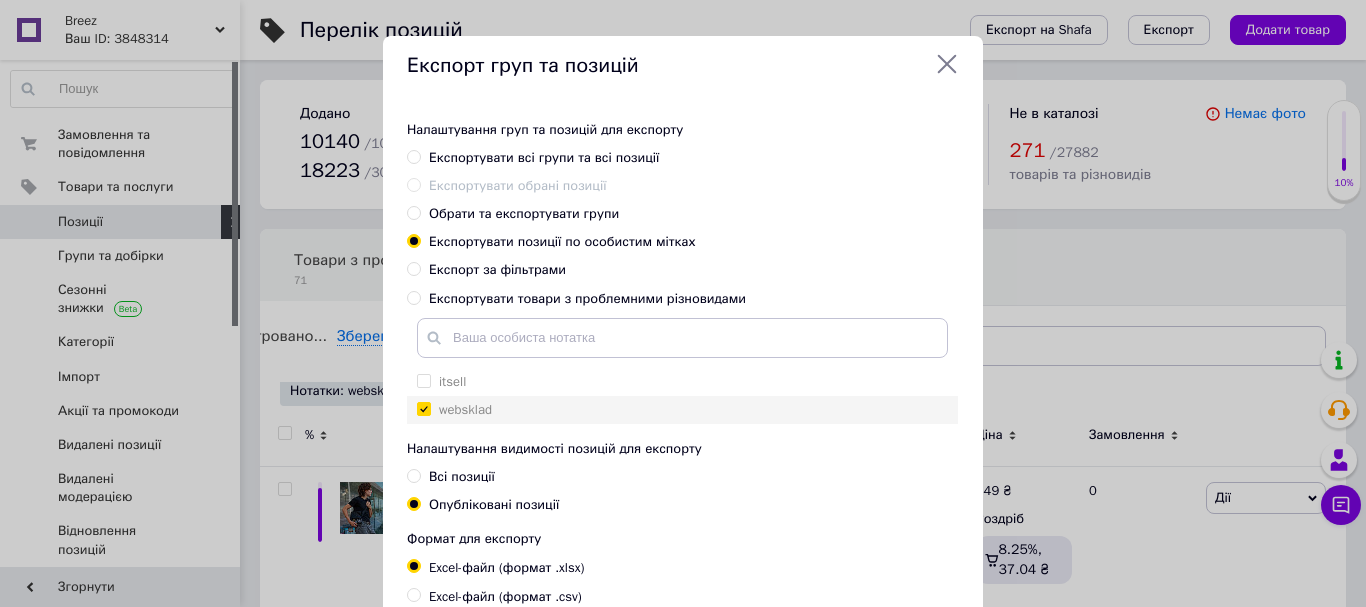 checkbox on "true" 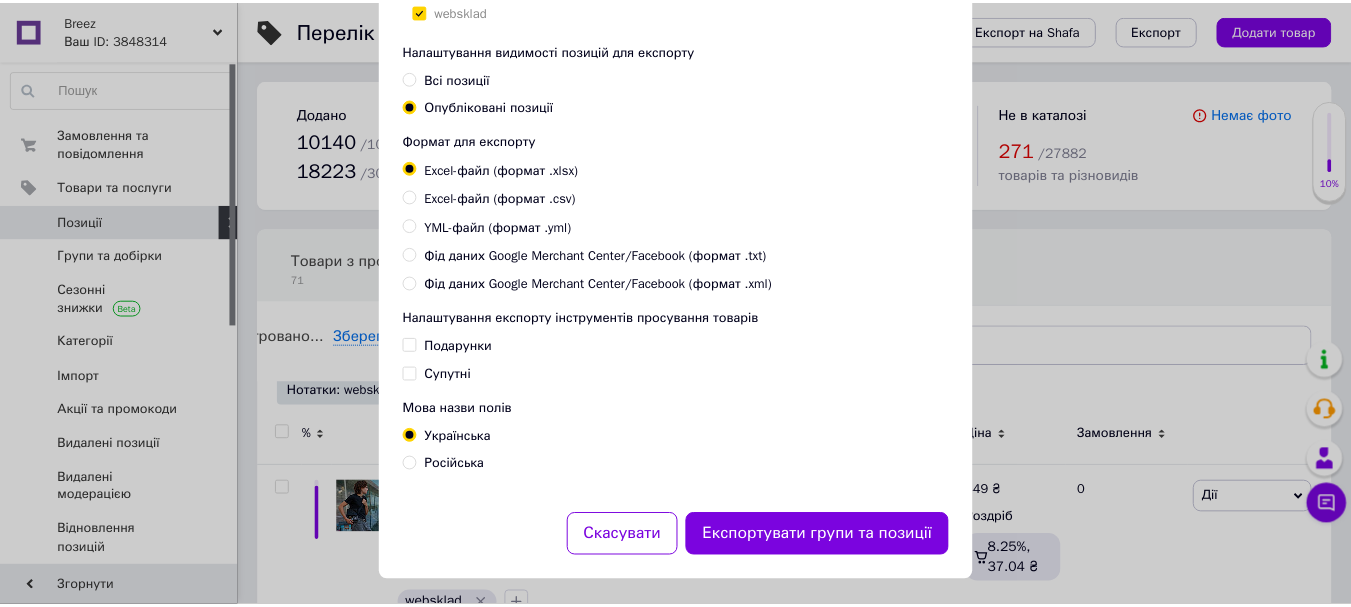 scroll, scrollTop: 400, scrollLeft: 0, axis: vertical 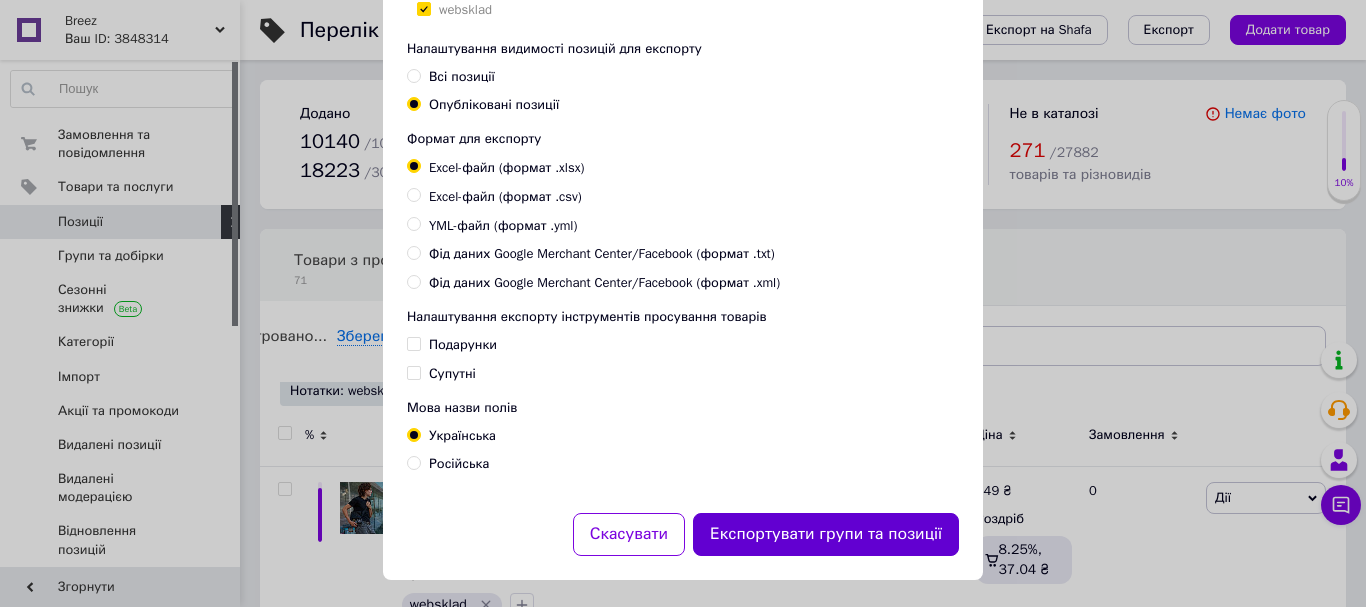 click on "Експортувати групи та позиції" at bounding box center (826, 534) 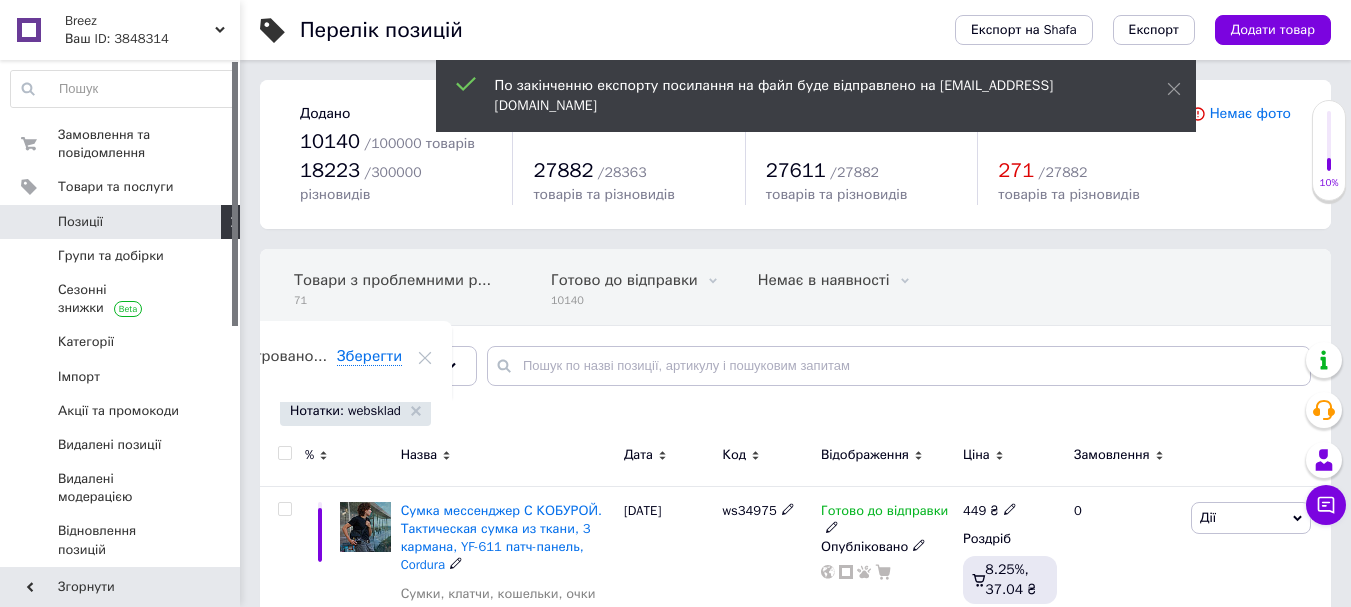 scroll, scrollTop: 0, scrollLeft: 94, axis: horizontal 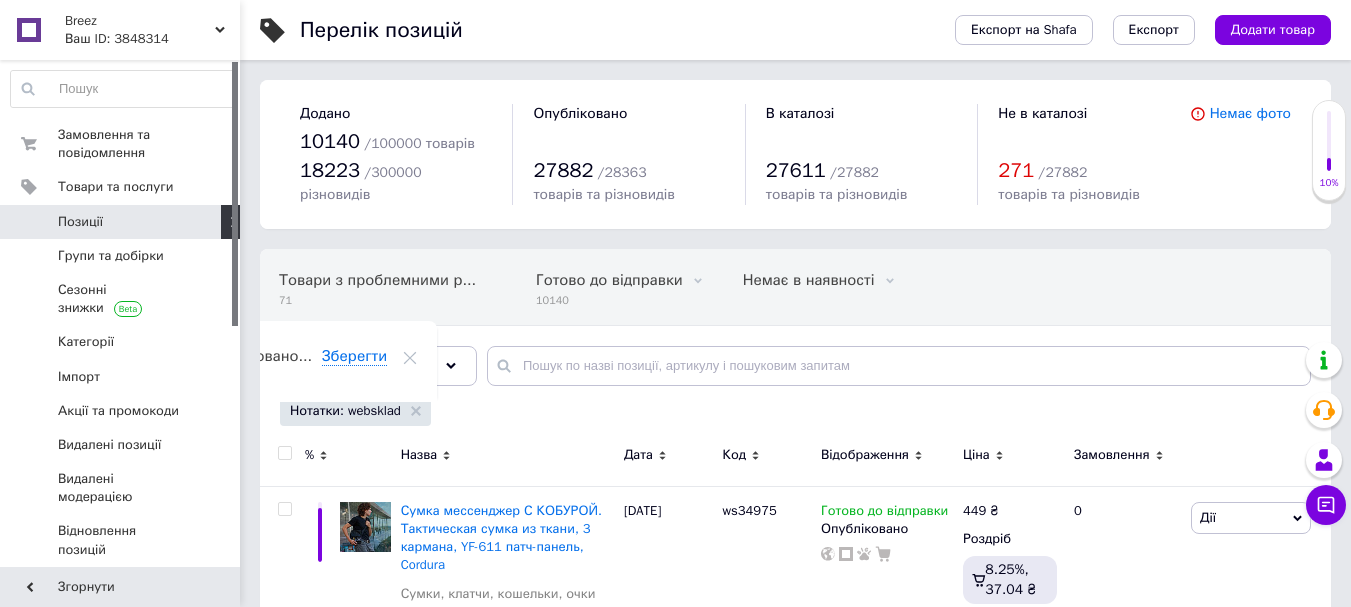 click on "Ваш ID: 3848314" at bounding box center (152, 39) 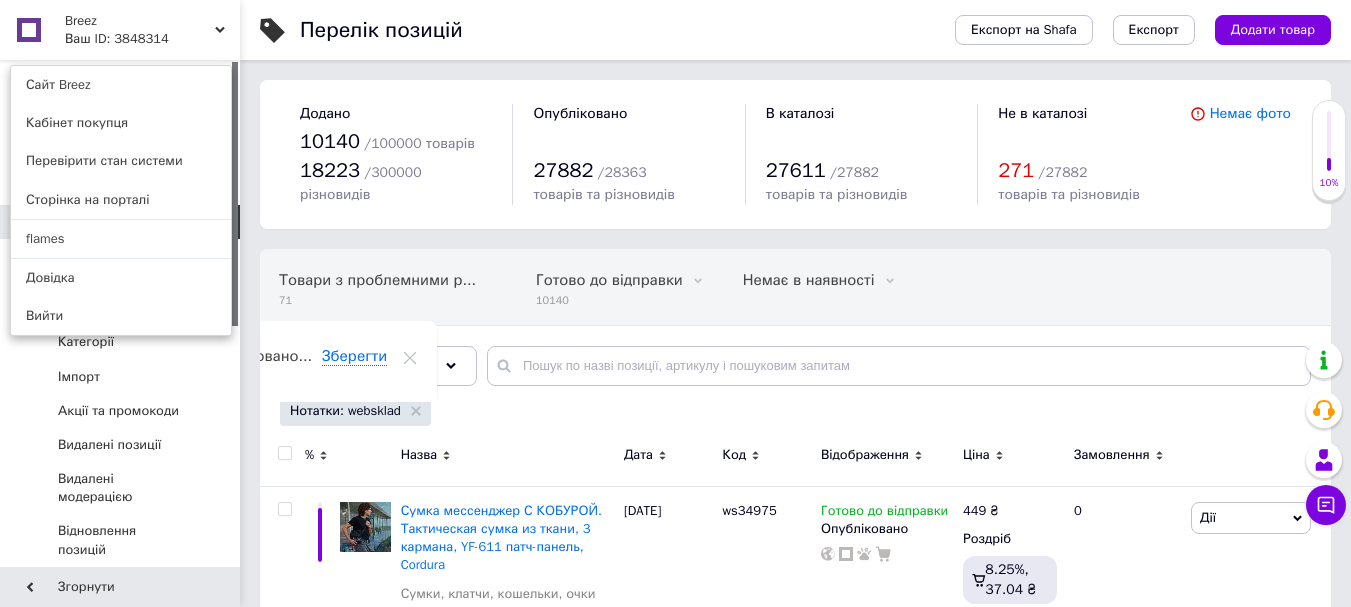 click 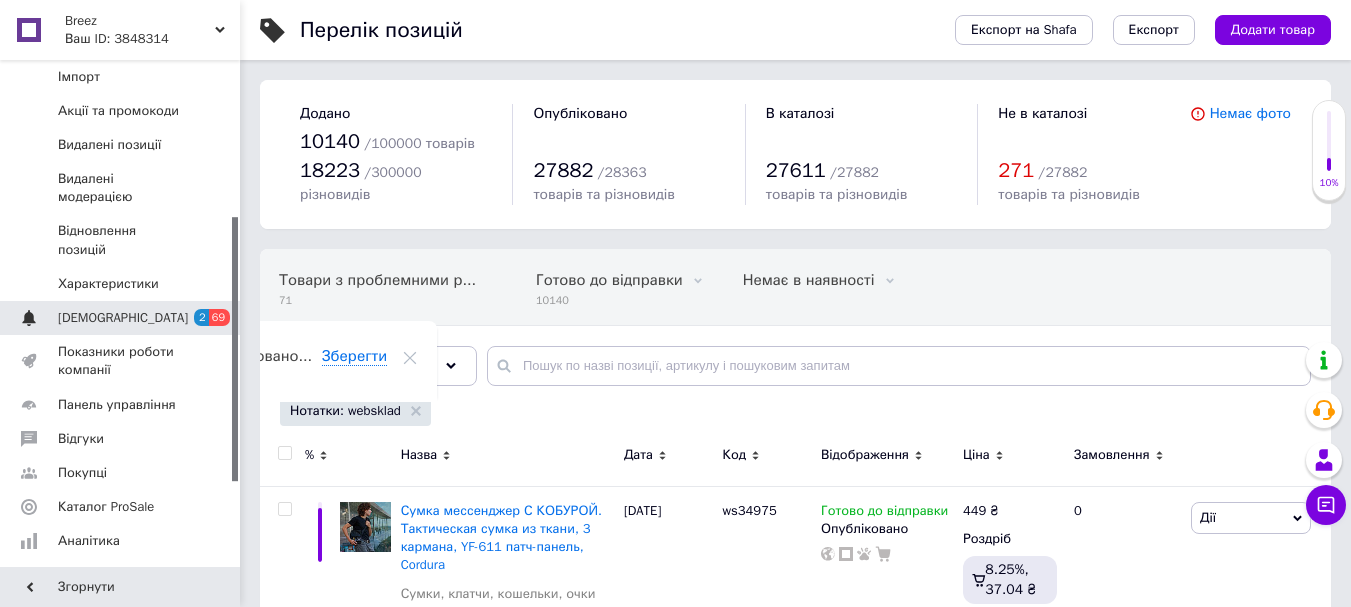 click on "[DEMOGRAPHIC_DATA]" at bounding box center (123, 318) 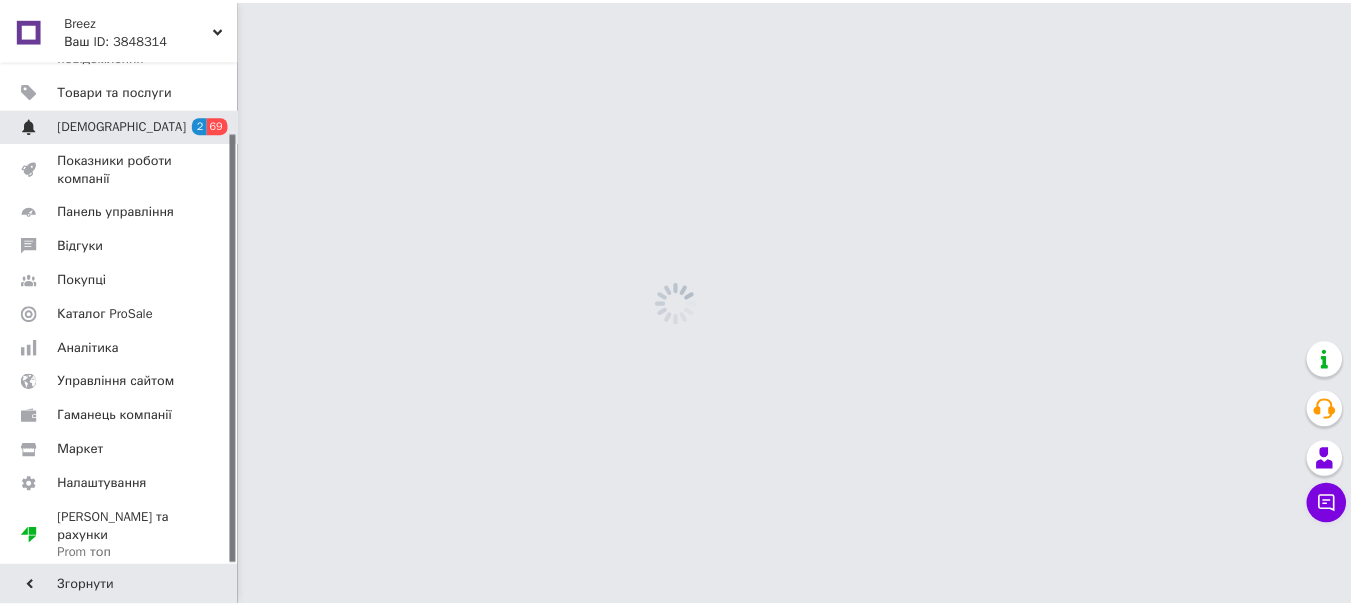 scroll, scrollTop: 84, scrollLeft: 0, axis: vertical 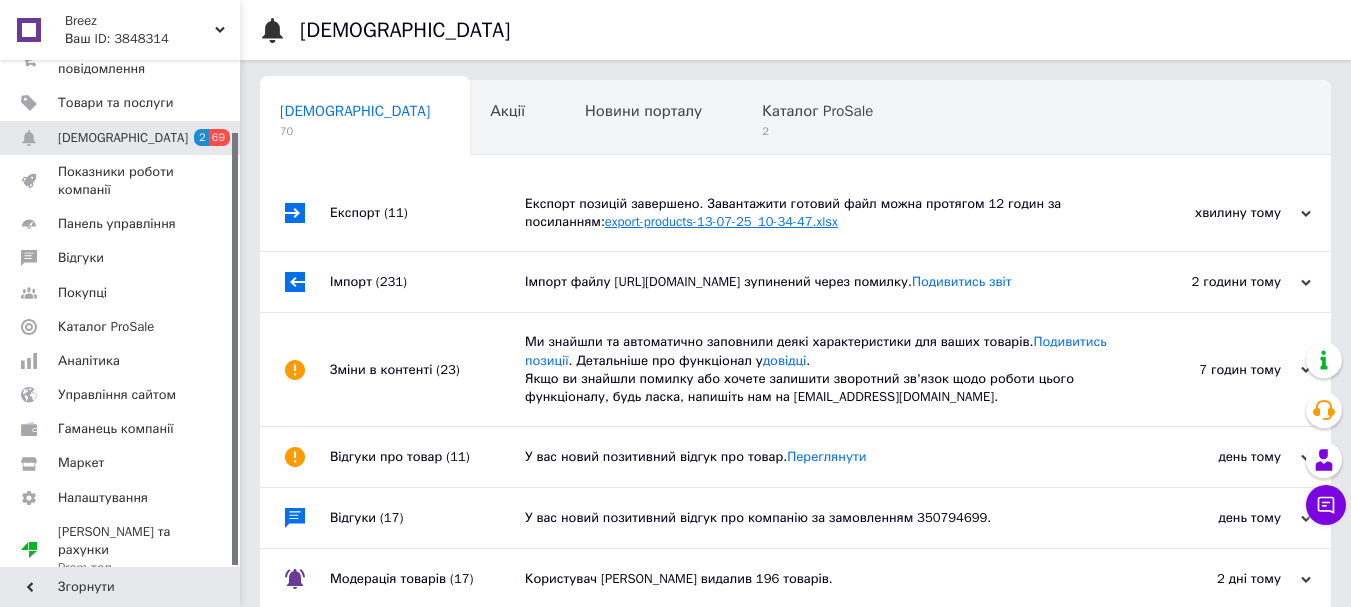 click on "export-products-13-07-25_10-34-47.xlsx" at bounding box center (721, 221) 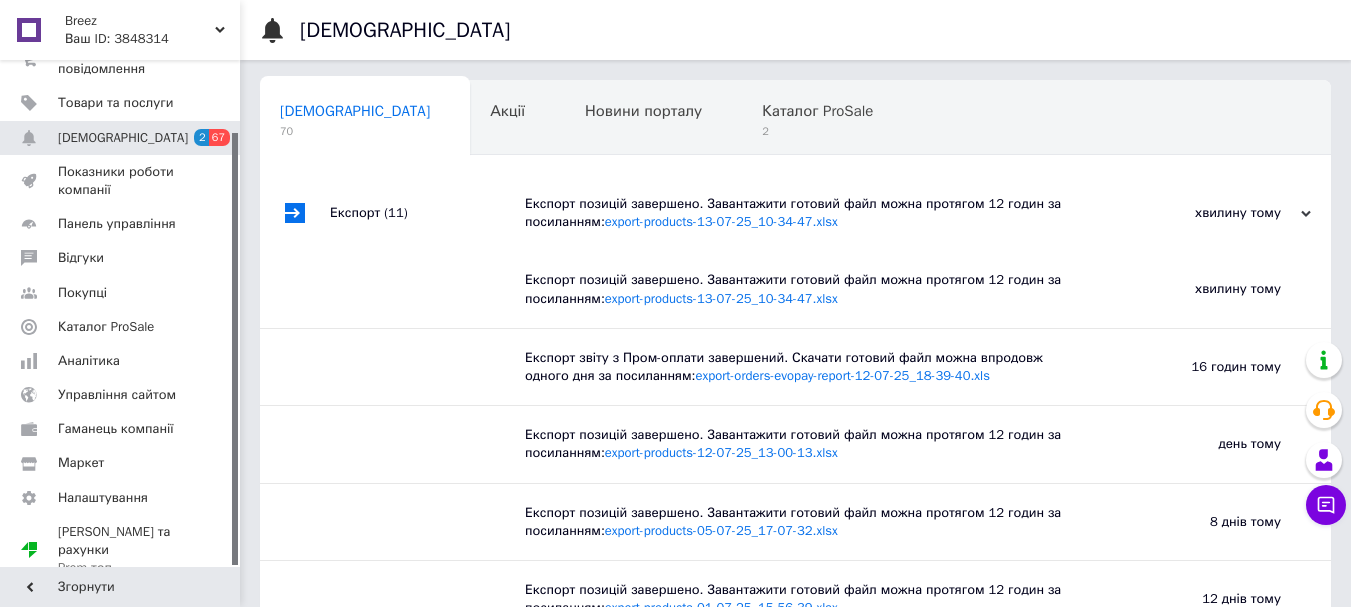 click on "Ваш ID: 3848314" at bounding box center [152, 39] 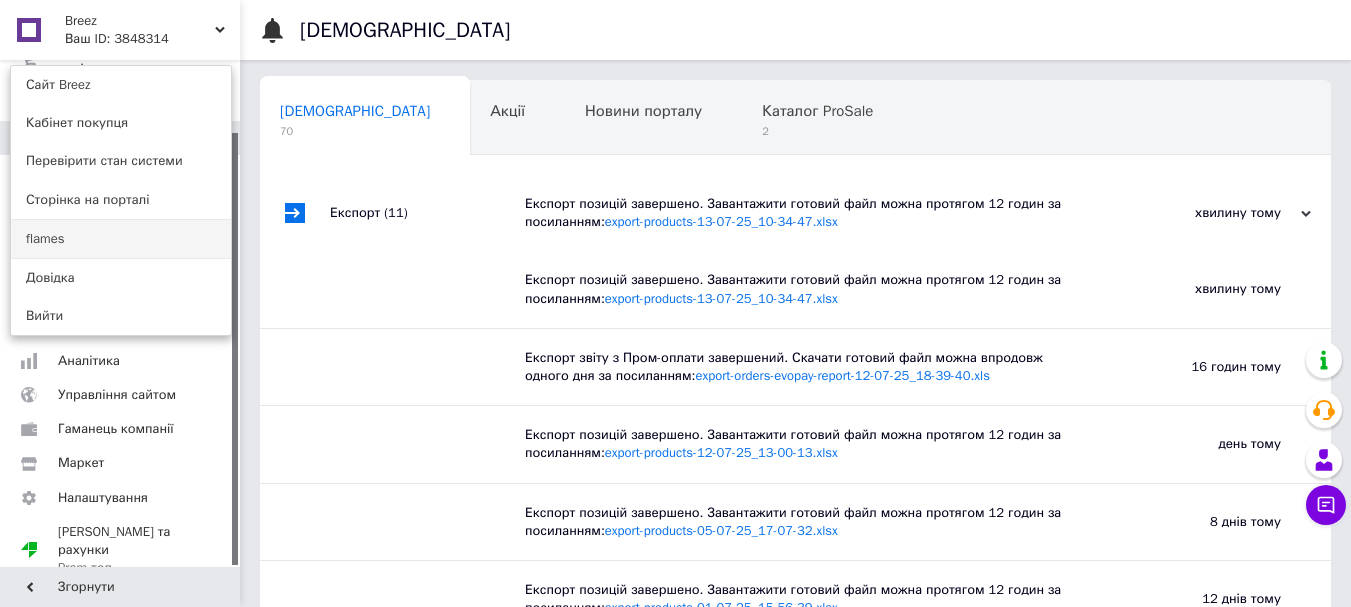 click on "flames" at bounding box center (121, 239) 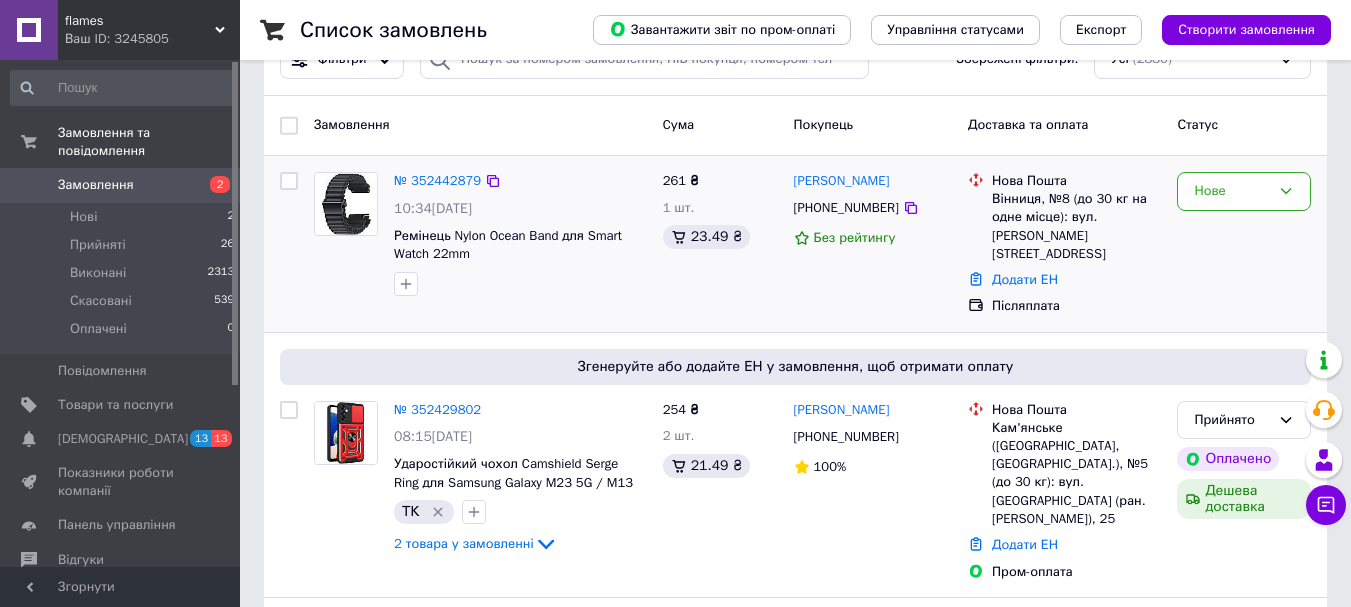 scroll, scrollTop: 300, scrollLeft: 0, axis: vertical 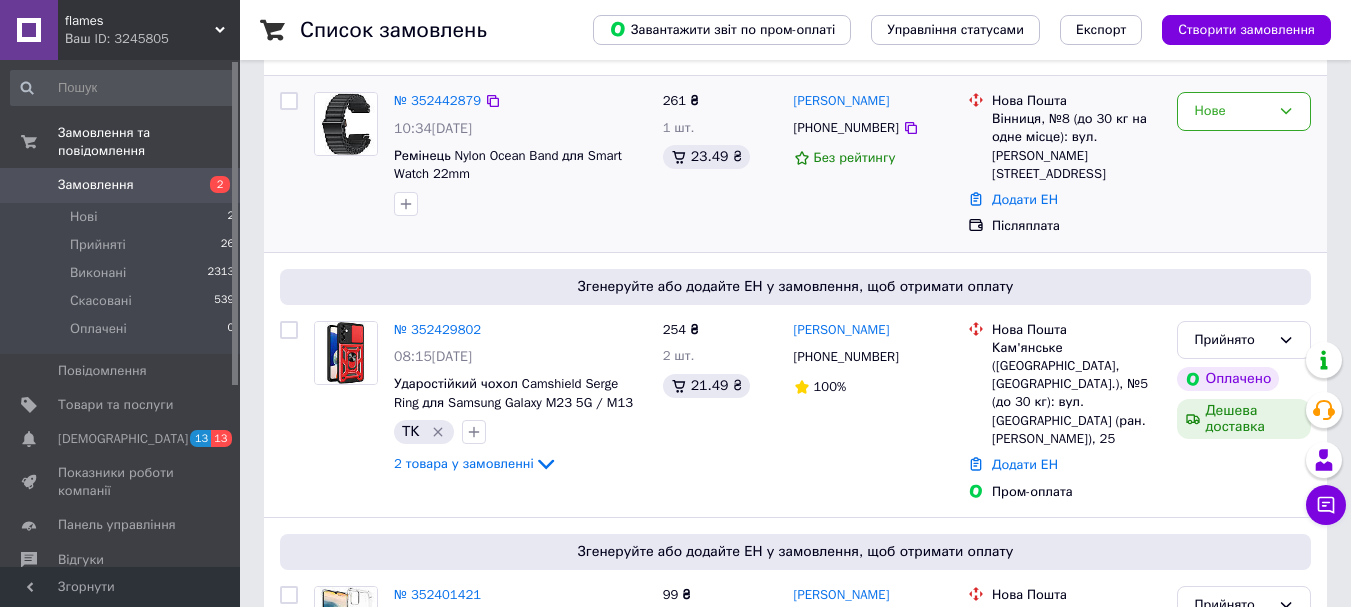 click on "№ 352442879" at bounding box center [437, 101] 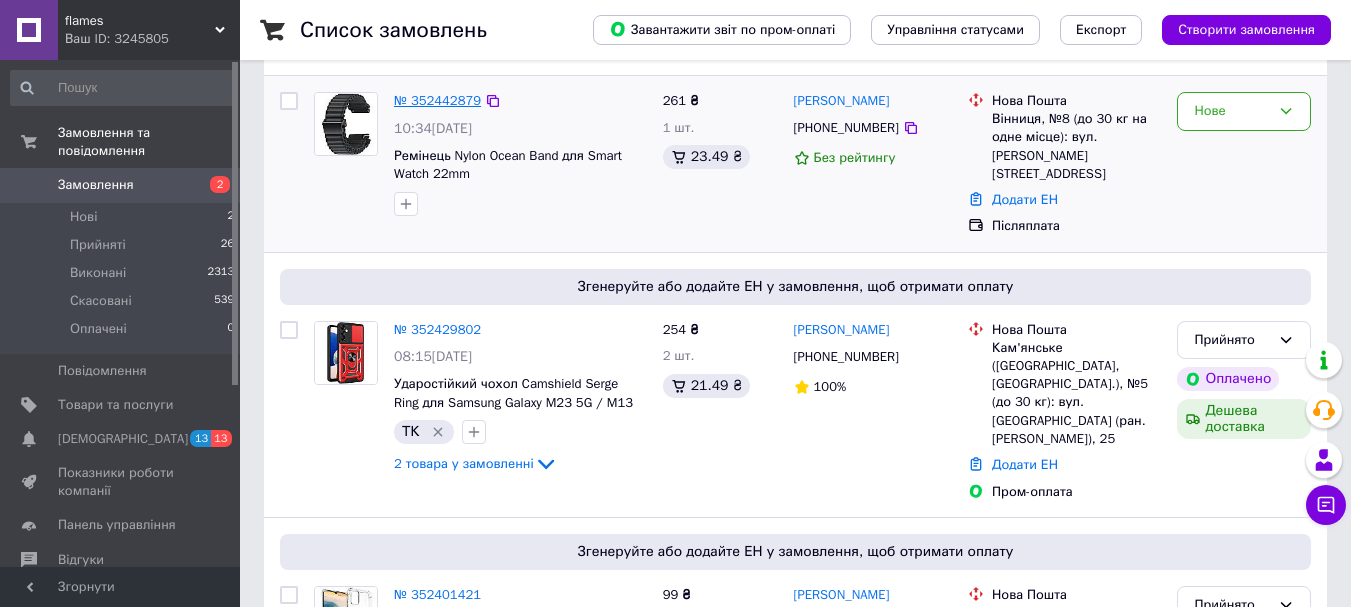 click on "№ 352442879" at bounding box center [437, 100] 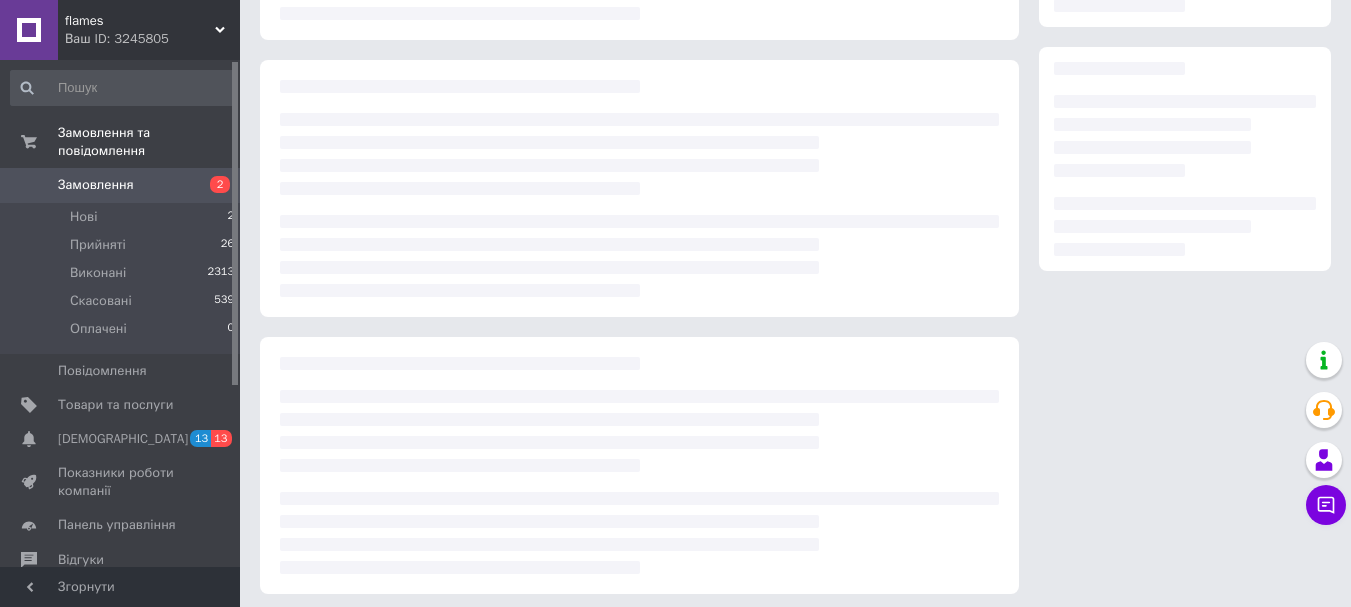 scroll, scrollTop: 0, scrollLeft: 0, axis: both 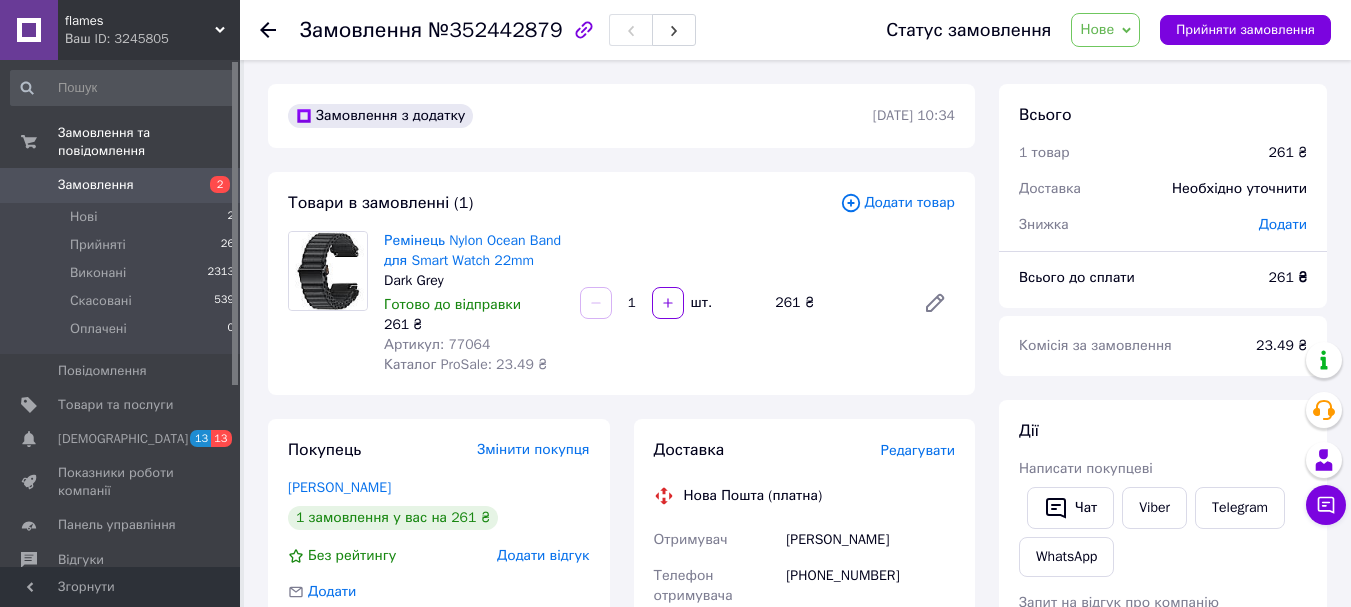 click on "Артикул: 77064" at bounding box center [437, 344] 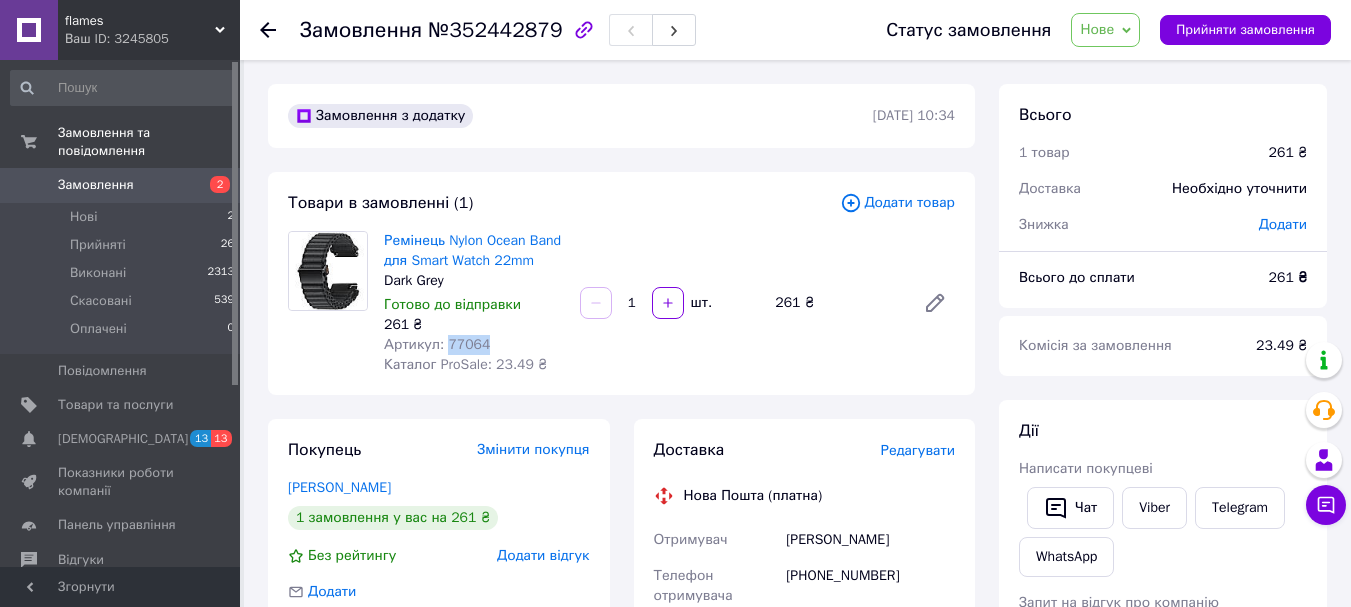click on "Артикул: 77064" at bounding box center (437, 344) 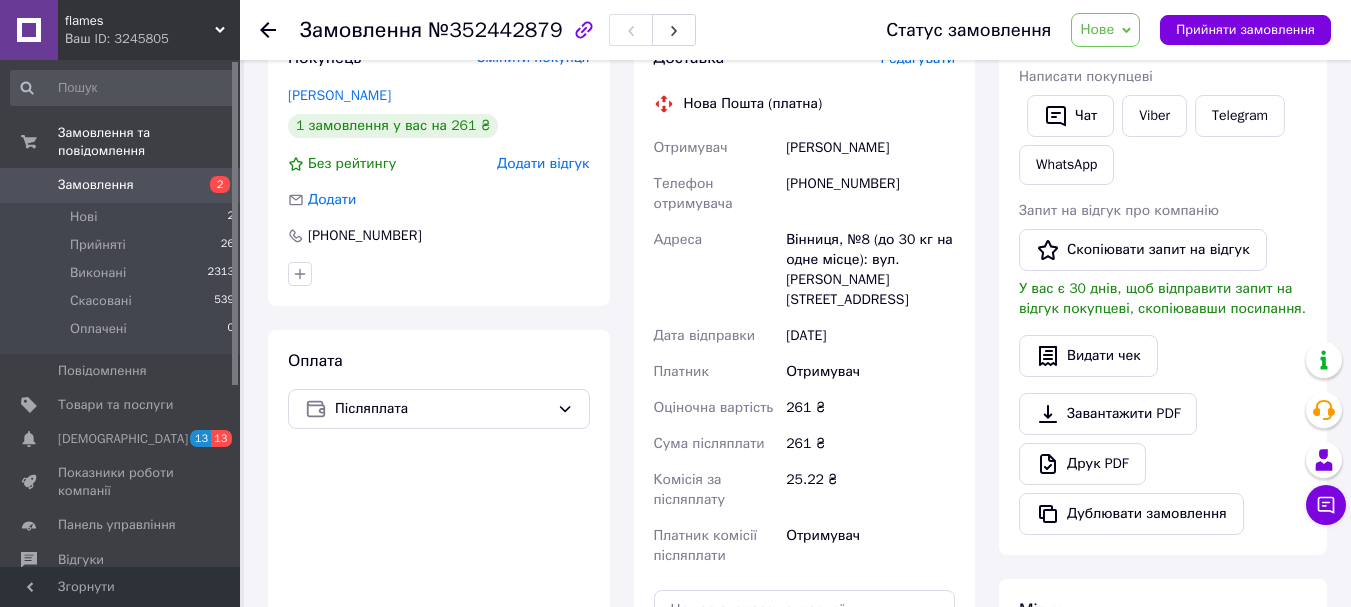 scroll, scrollTop: 400, scrollLeft: 0, axis: vertical 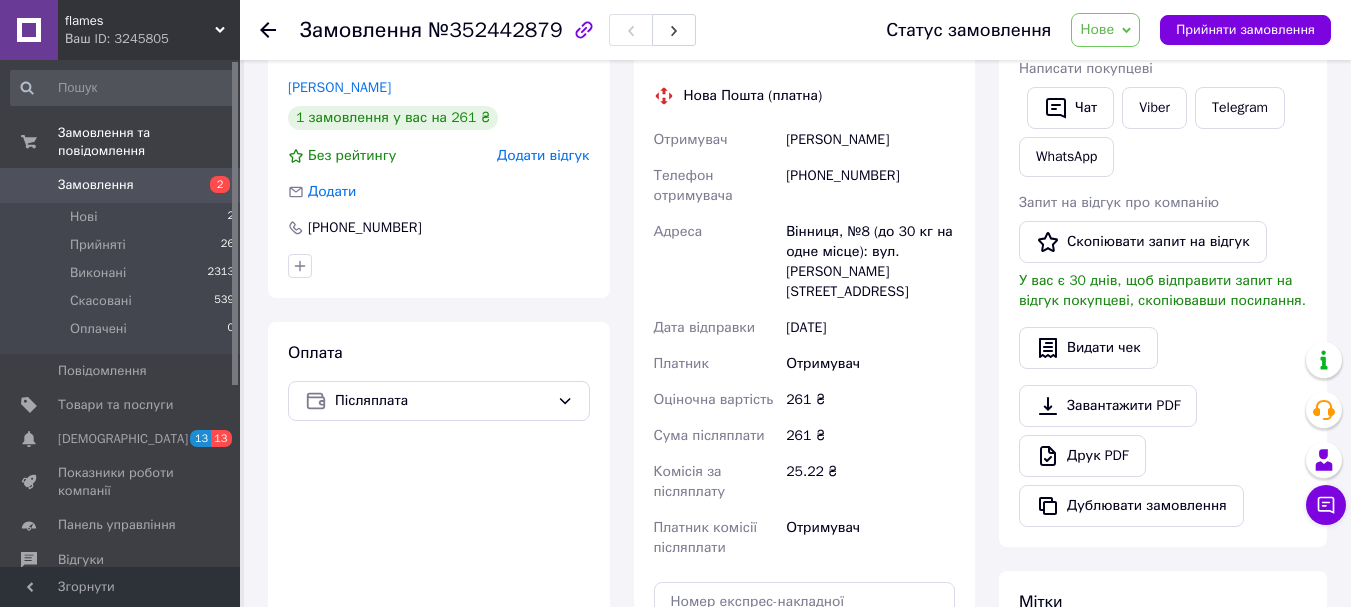 click on "Олейник Максим" at bounding box center [870, 140] 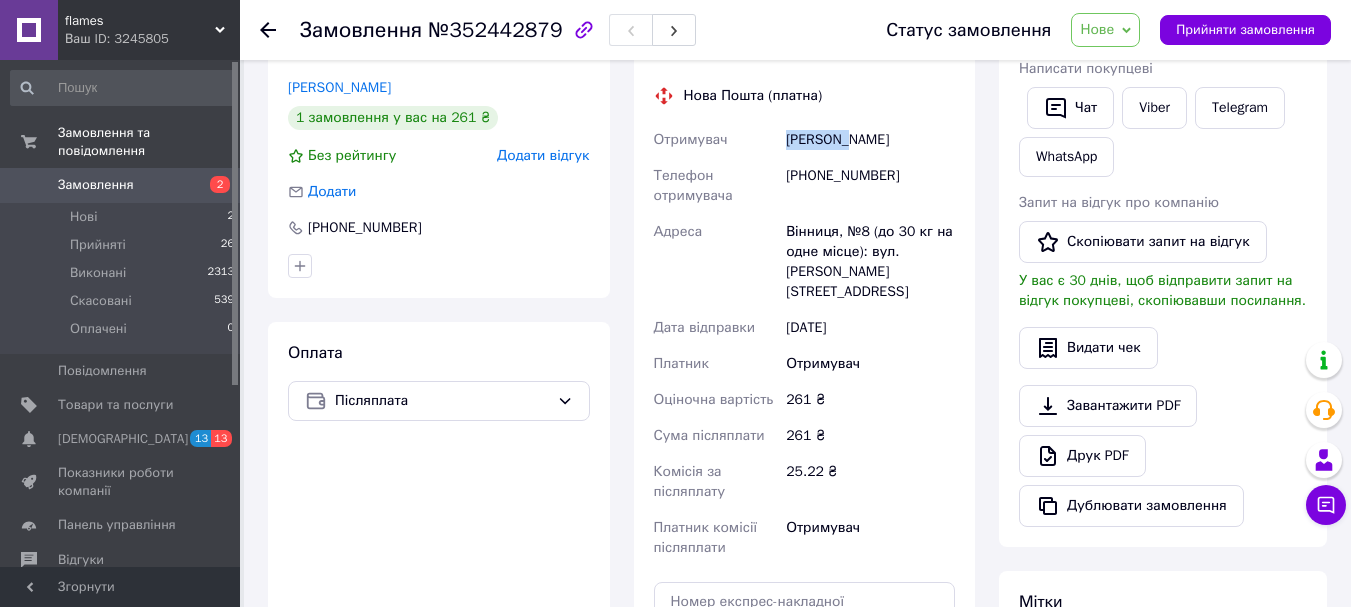 click on "Олейник Максим" at bounding box center (870, 140) 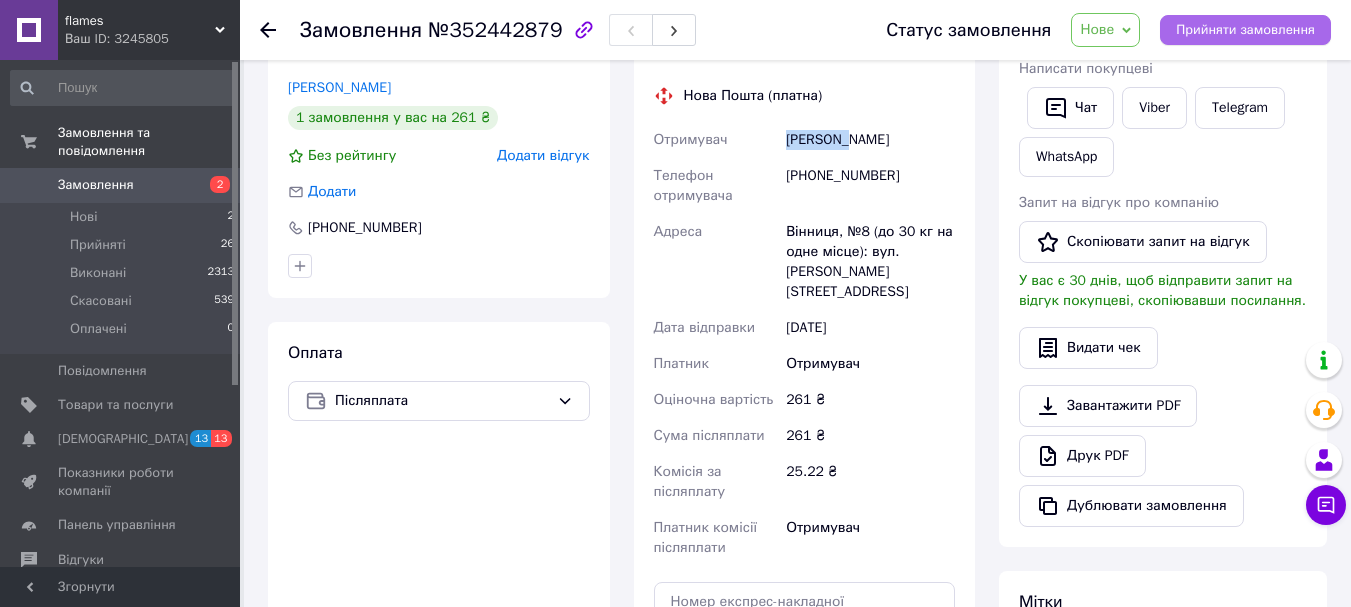 click on "Прийняти замовлення" at bounding box center (1245, 30) 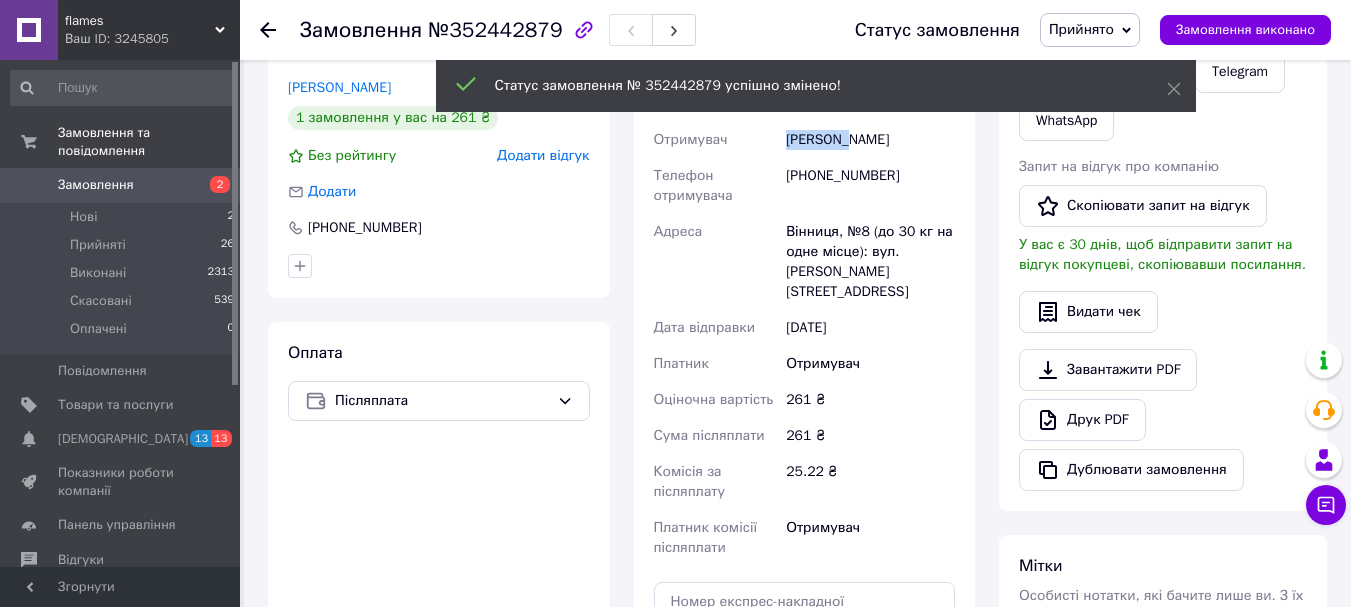 click on "Олейник Максим" at bounding box center [870, 140] 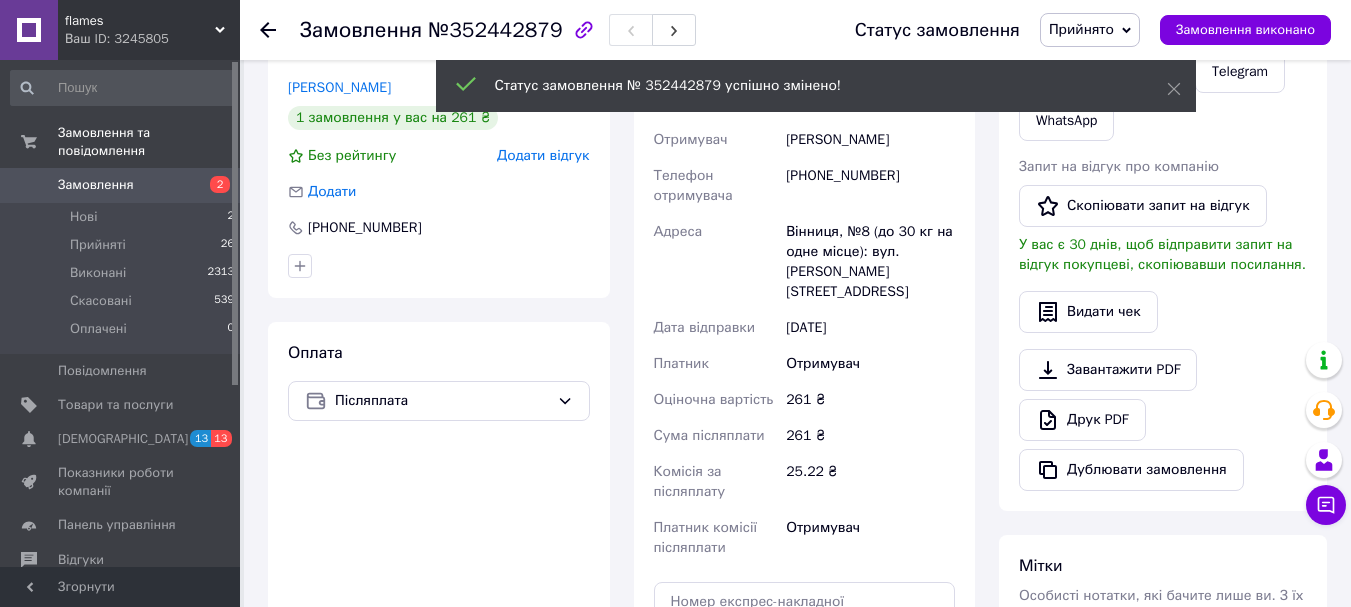 click on "Олейник Максим" at bounding box center (870, 140) 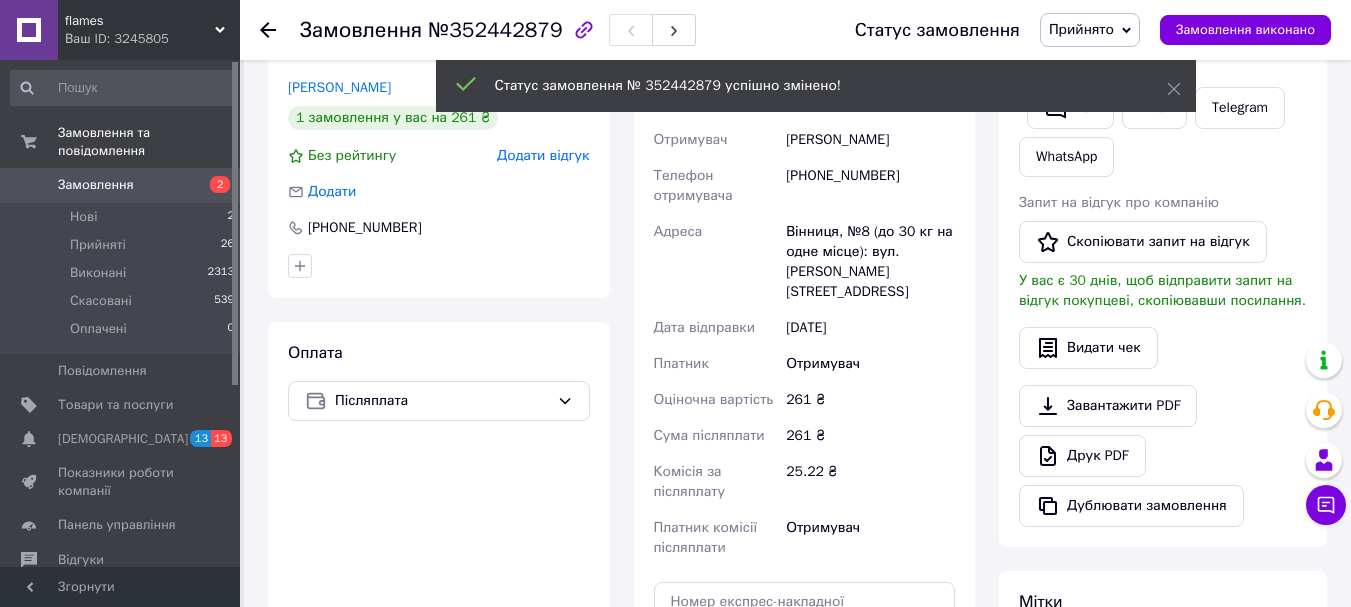copy on "Максим" 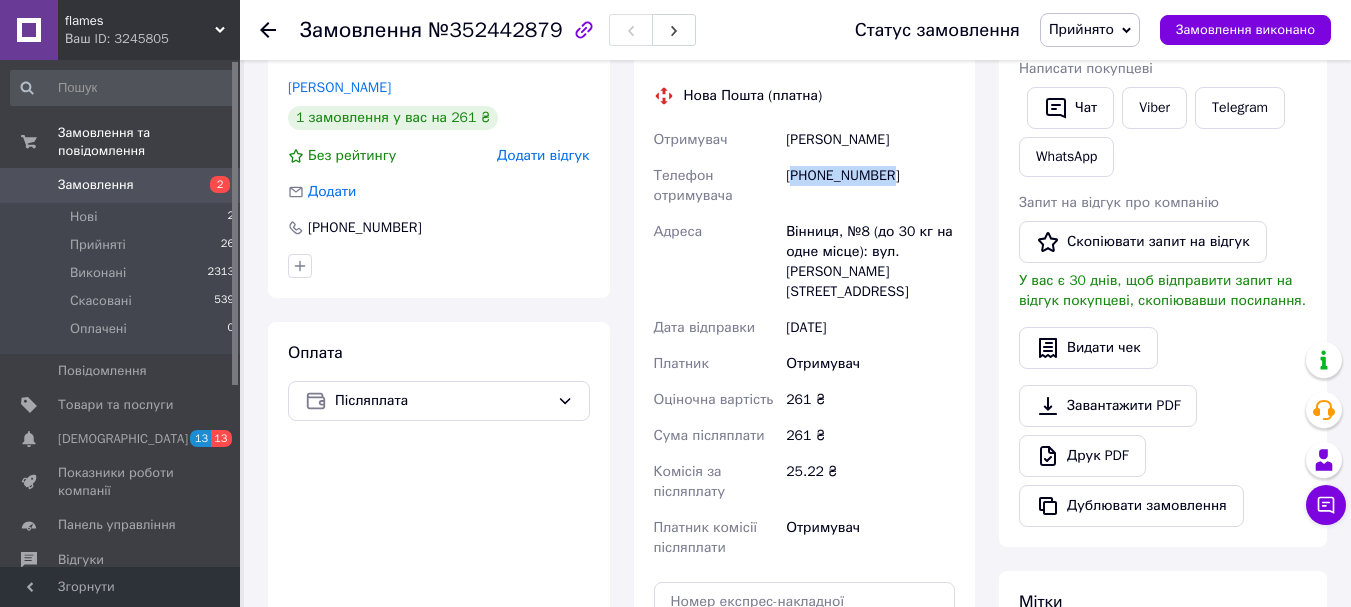 click on "+380965094852" at bounding box center (870, 186) 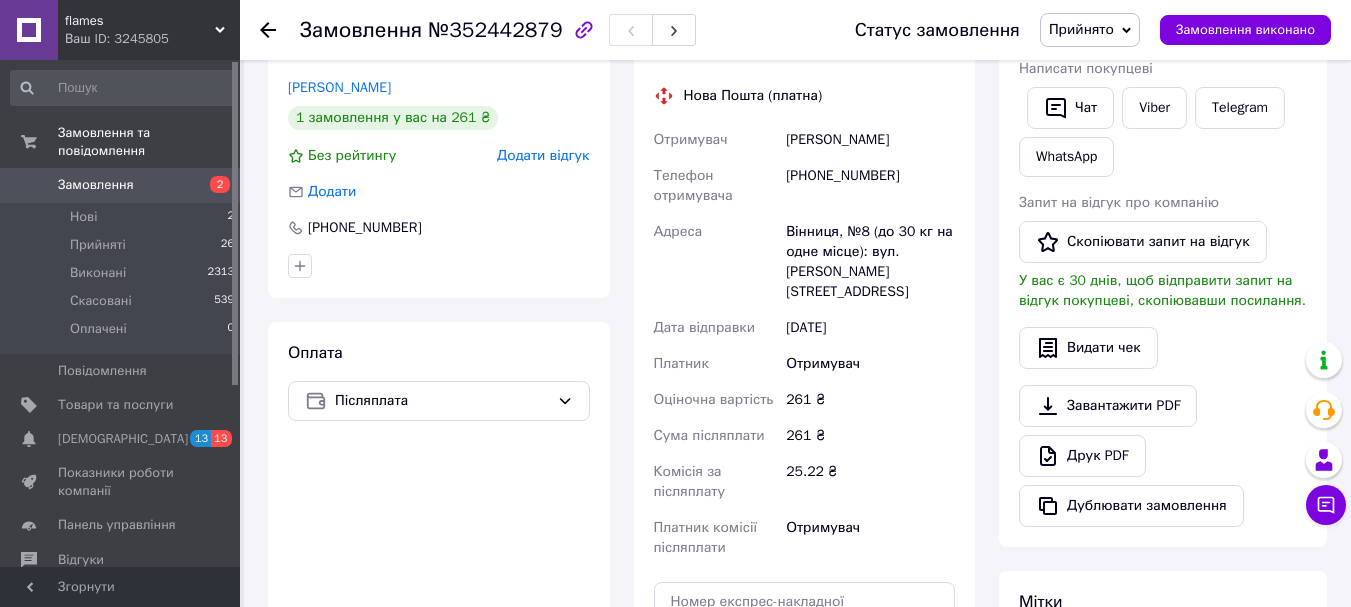 click on "Вінниця, №8 (до 30 кг на одне місце): вул. Григорія Сковороди, 10" at bounding box center (870, 262) 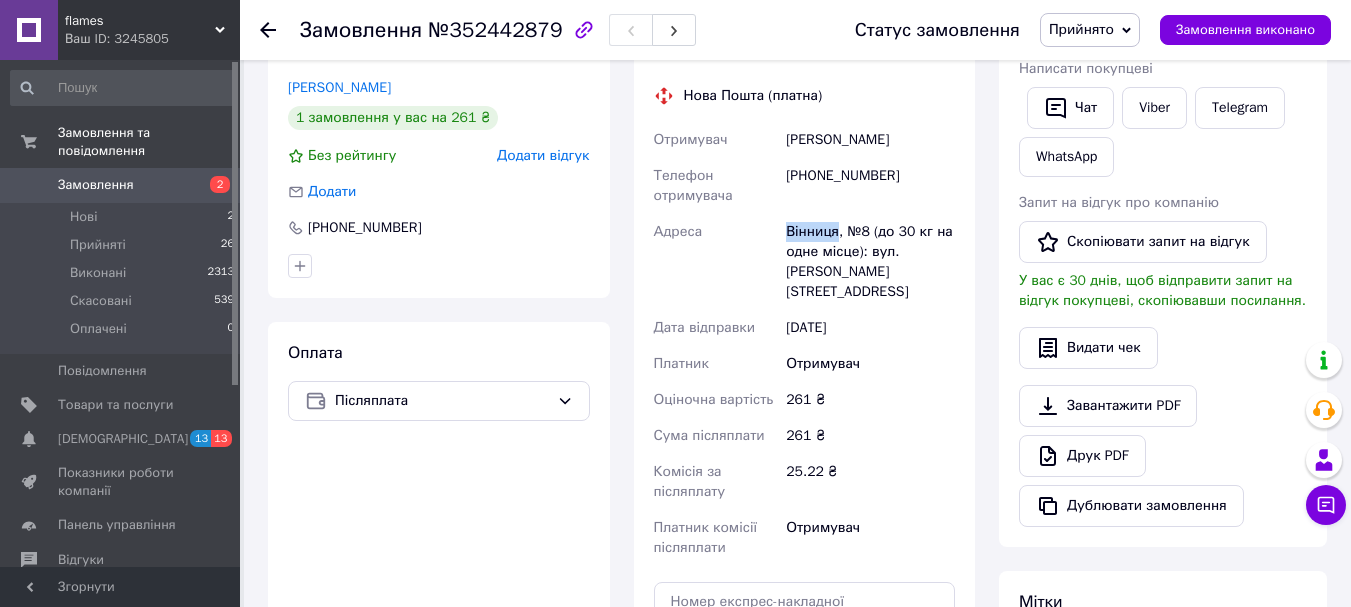 click on "Вінниця, №8 (до 30 кг на одне місце): вул. Григорія Сковороди, 10" at bounding box center (870, 262) 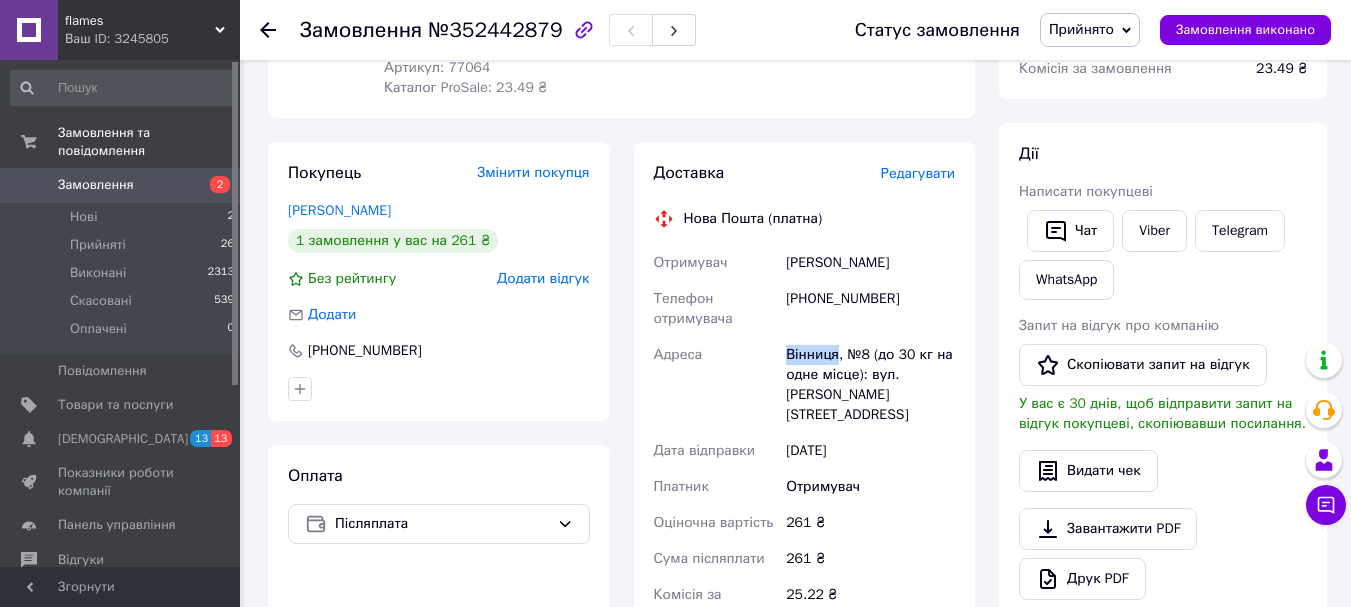scroll, scrollTop: 300, scrollLeft: 0, axis: vertical 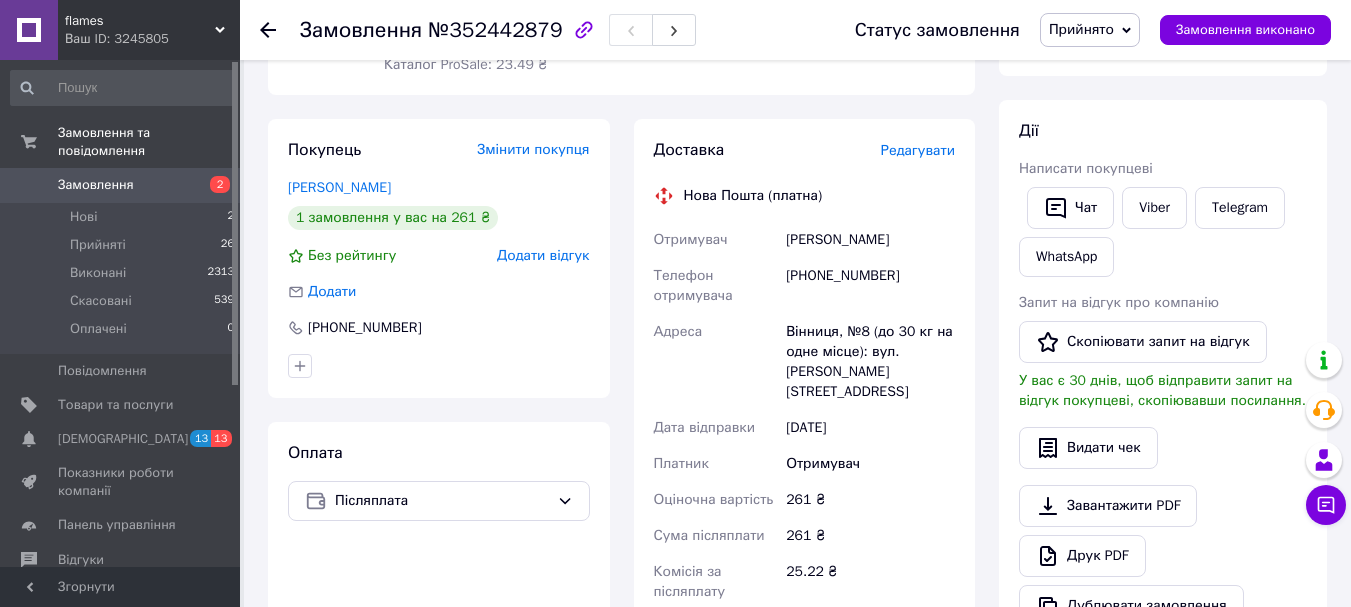 click on "flames" at bounding box center (140, 21) 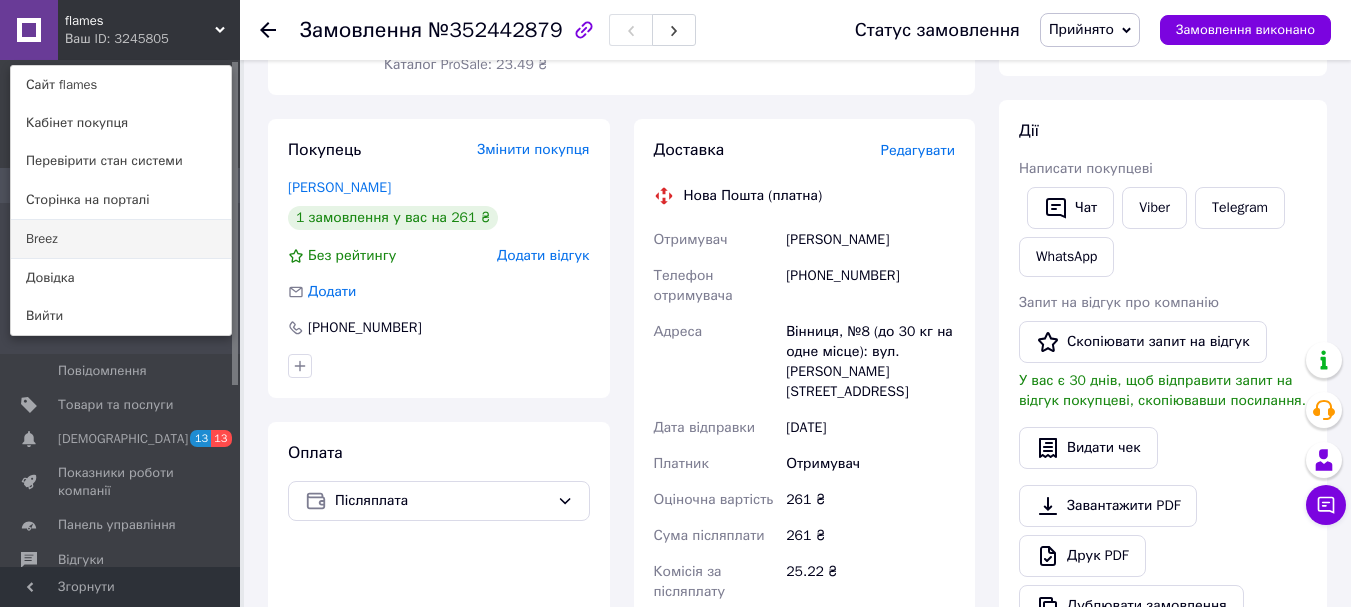 click on "Breez" at bounding box center (121, 239) 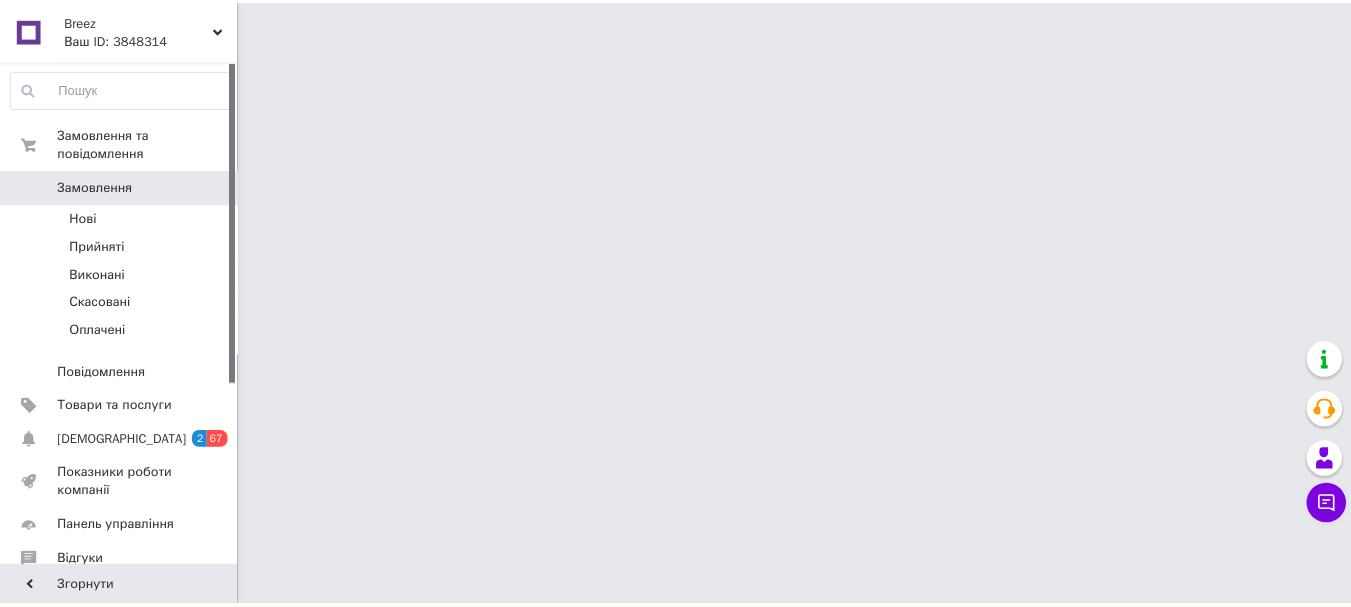 scroll, scrollTop: 0, scrollLeft: 0, axis: both 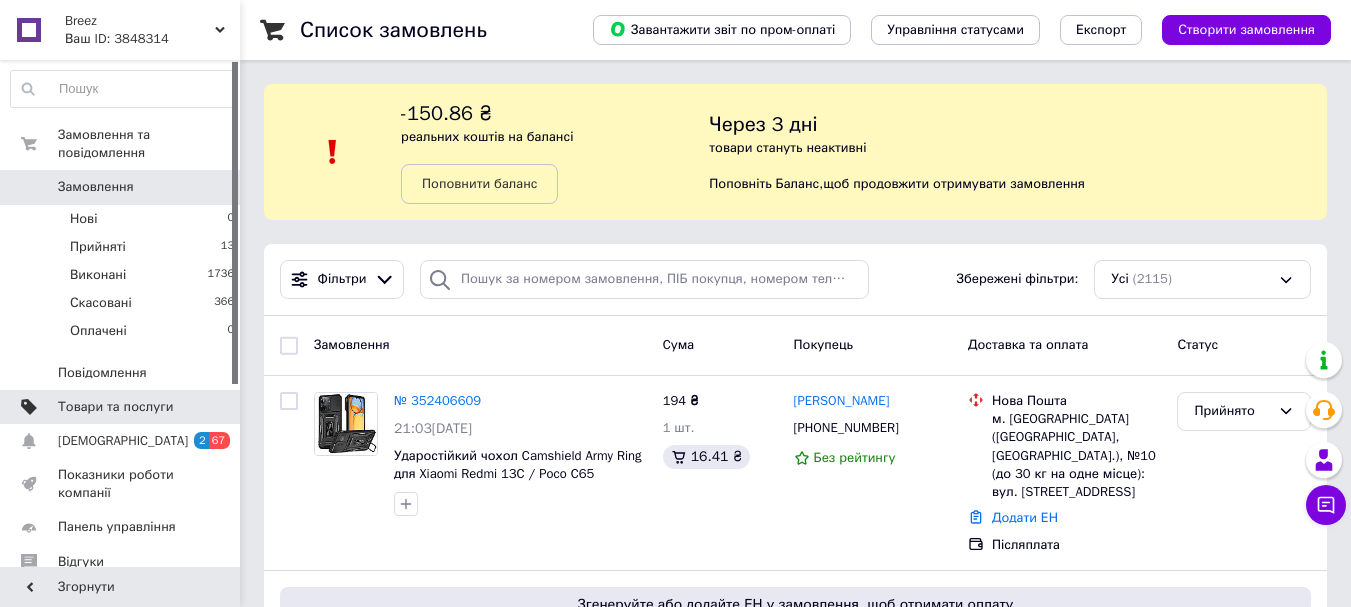 click on "Товари та послуги" at bounding box center [115, 407] 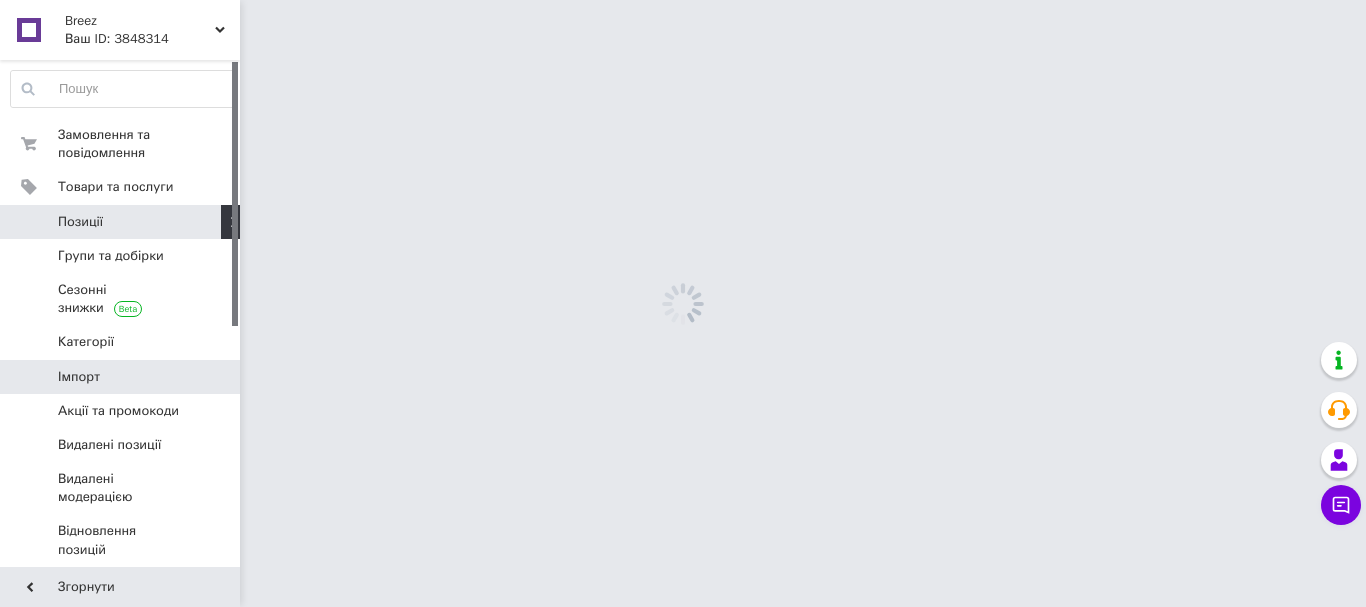 click on "Імпорт" at bounding box center [79, 377] 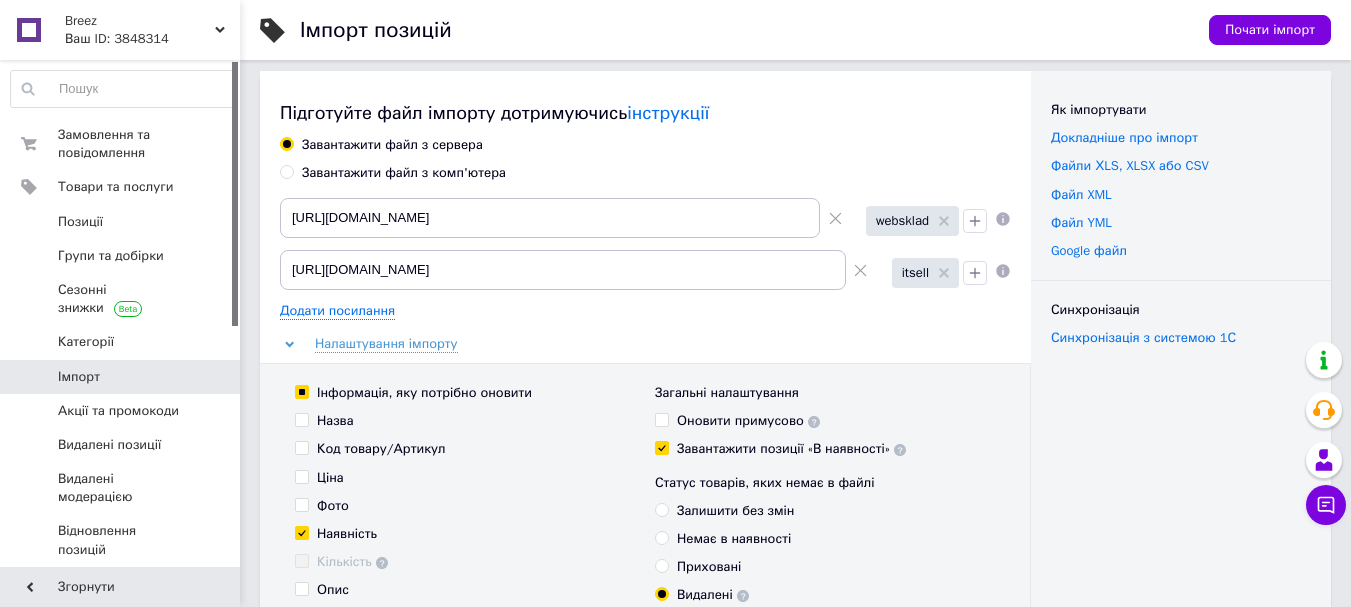 scroll, scrollTop: 0, scrollLeft: 0, axis: both 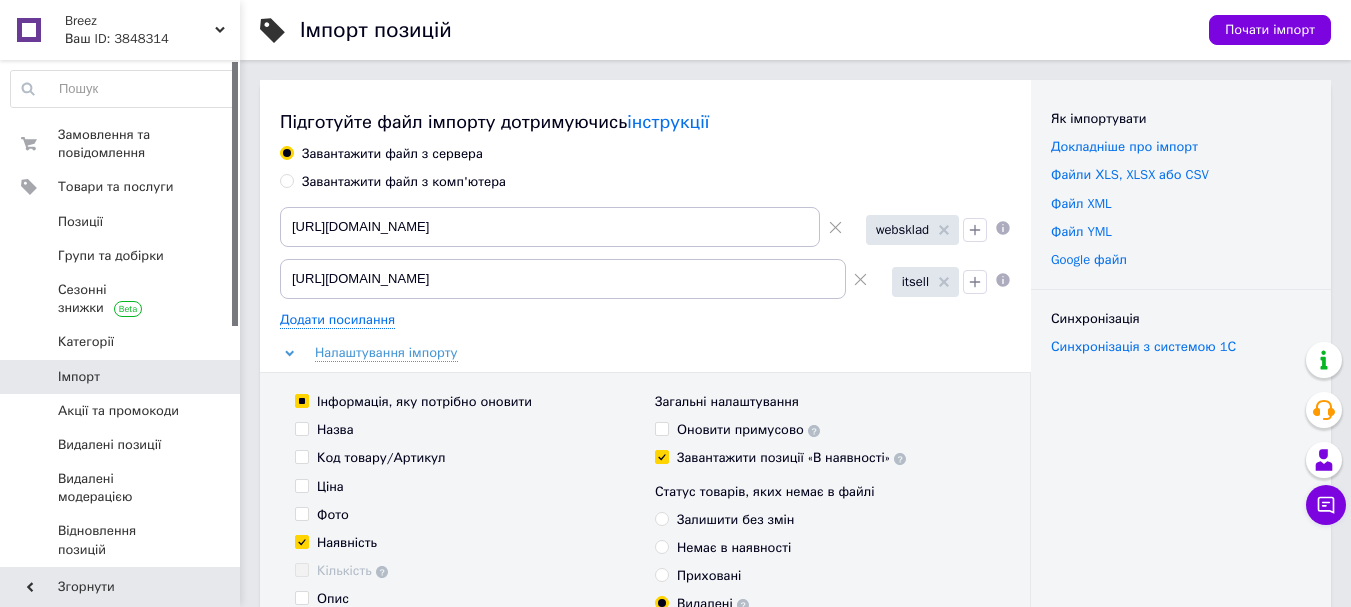 click on "Завантажити файл з комп'ютера" at bounding box center (404, 182) 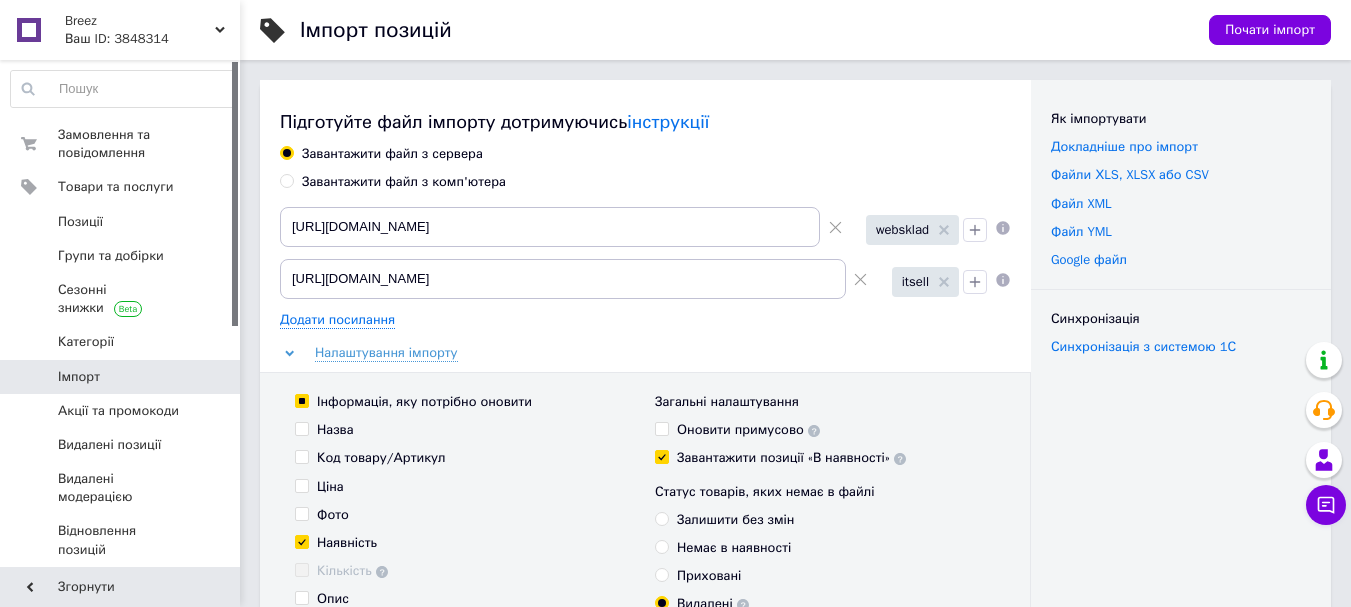 radio on "true" 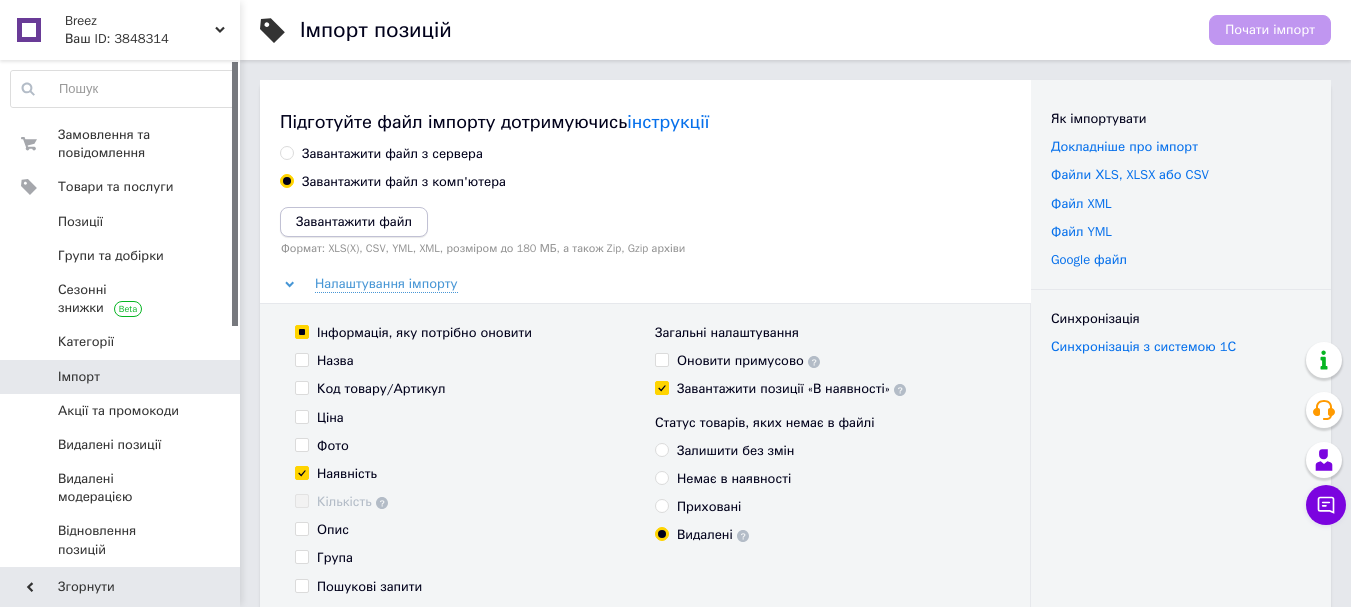 click on "Завантажити файл" at bounding box center [354, 221] 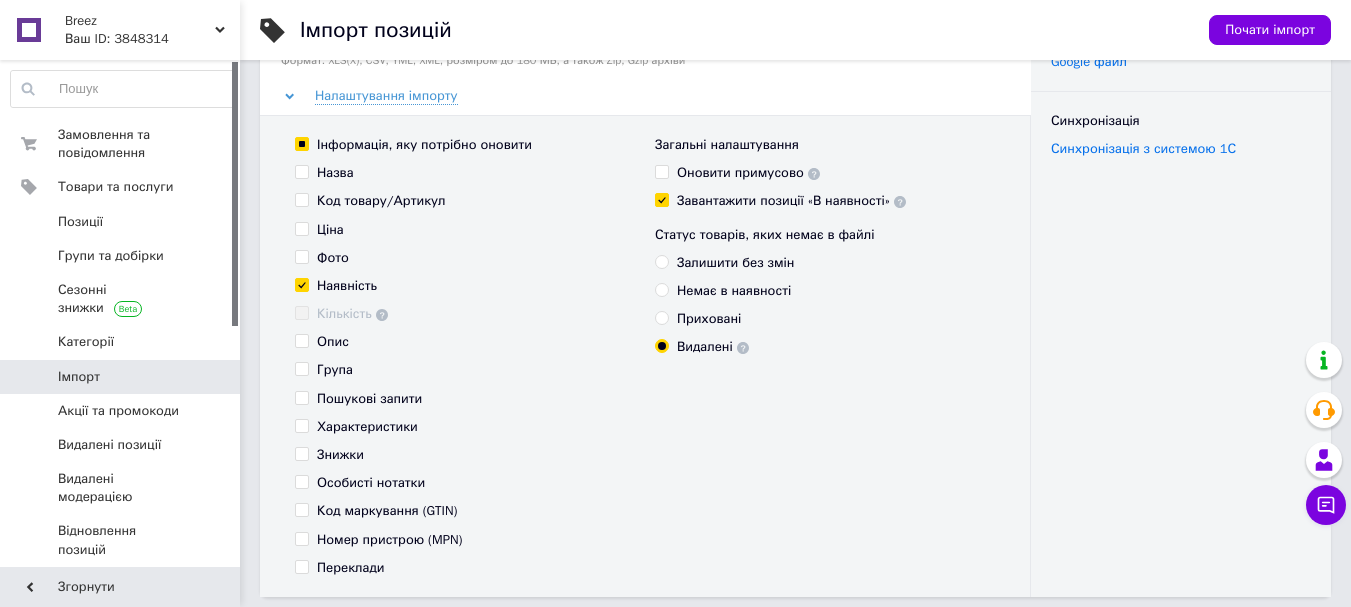 scroll, scrollTop: 200, scrollLeft: 0, axis: vertical 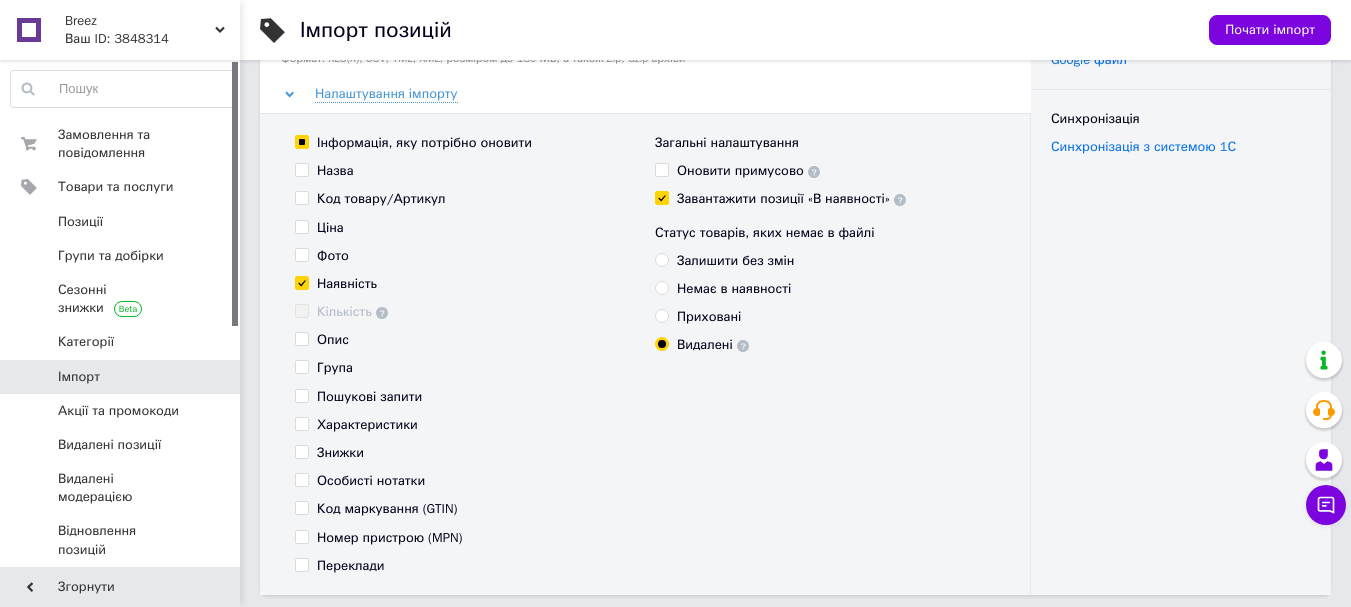 click on "Наявність" at bounding box center [347, 284] 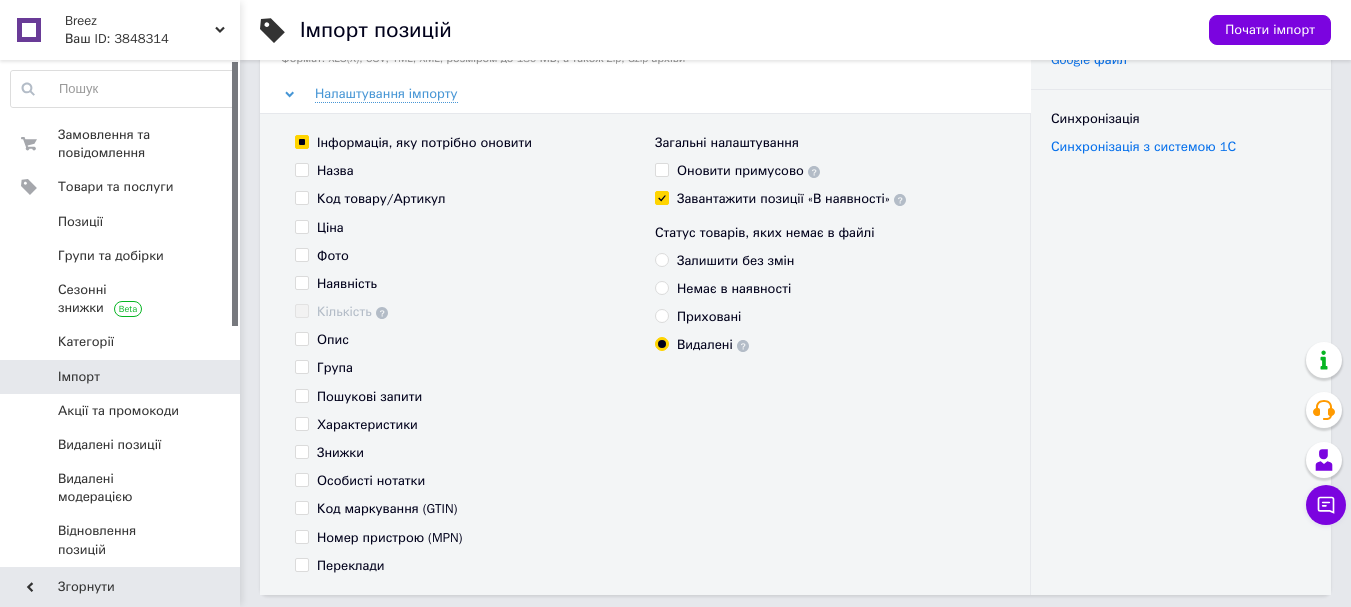 checkbox on "false" 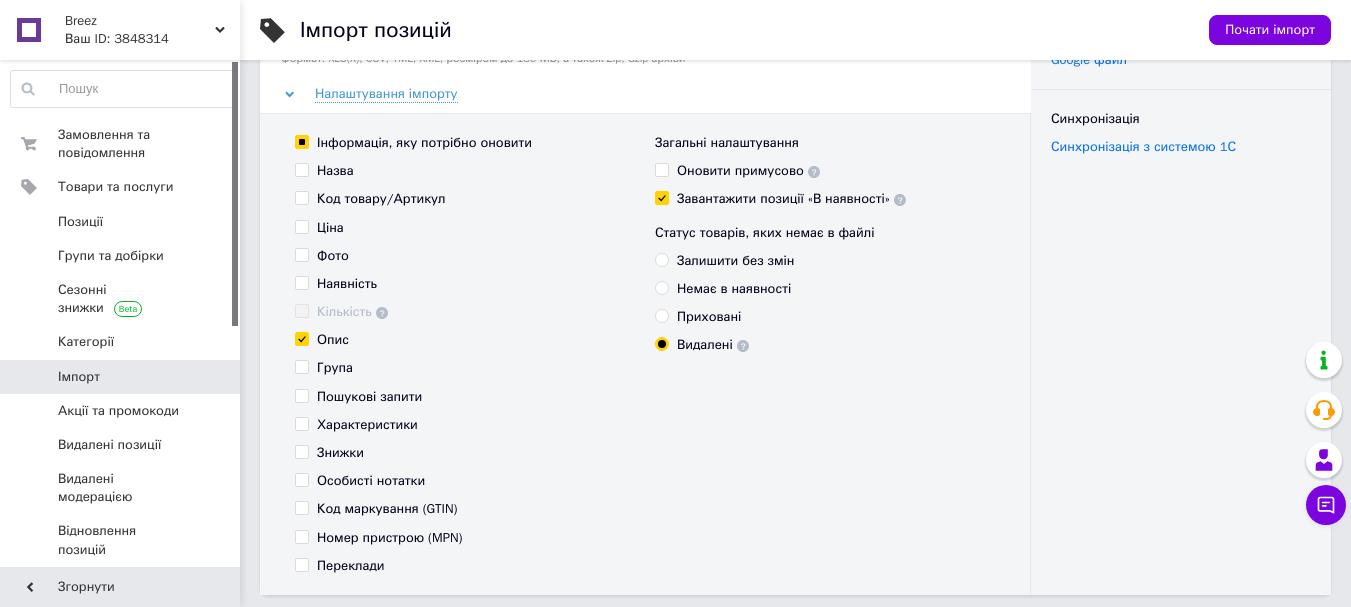 checkbox on "true" 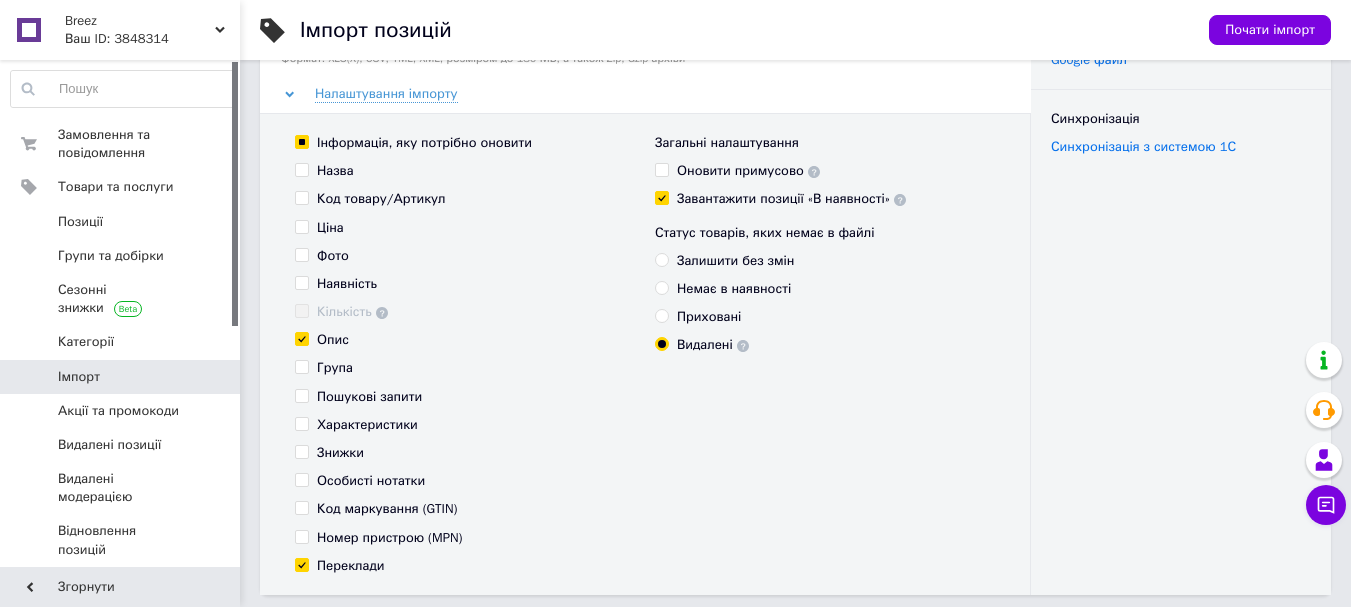 checkbox on "true" 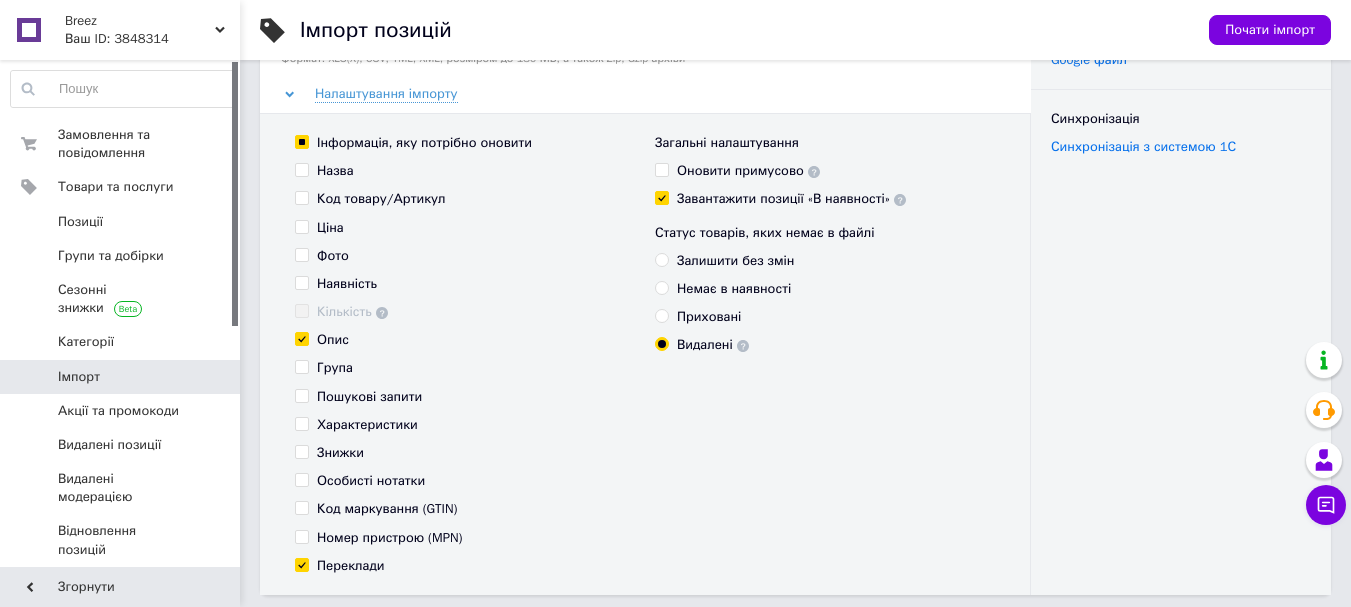 click on "Залишити без змін" at bounding box center (735, 261) 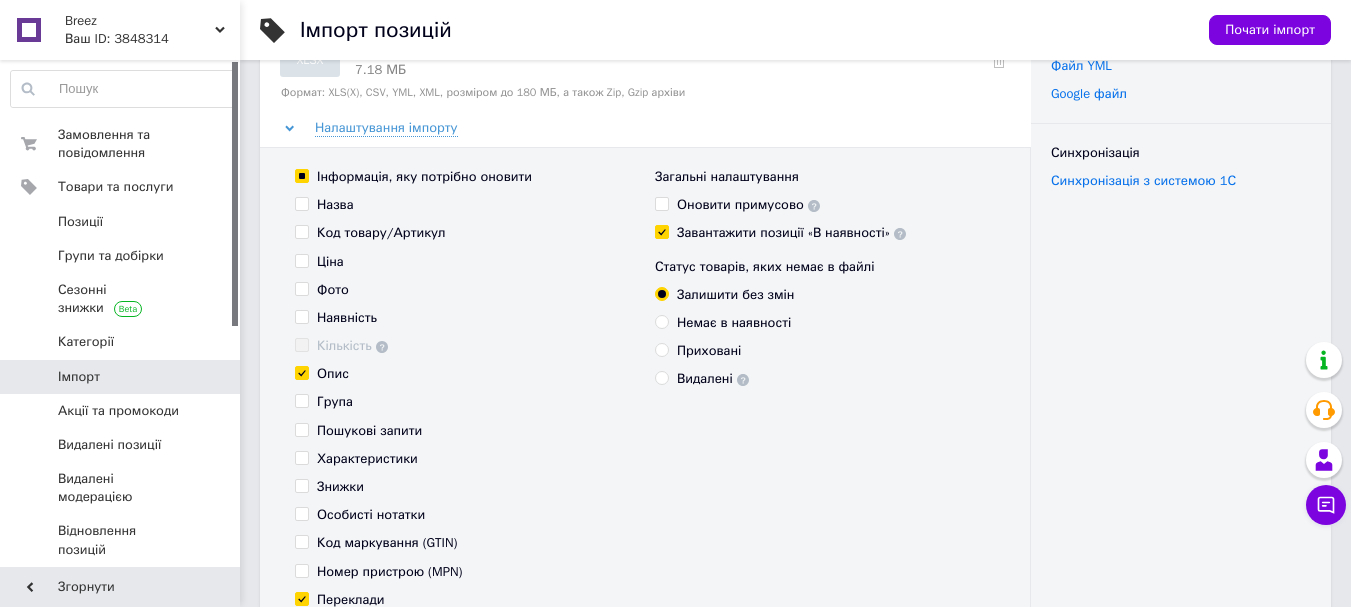 scroll, scrollTop: 200, scrollLeft: 0, axis: vertical 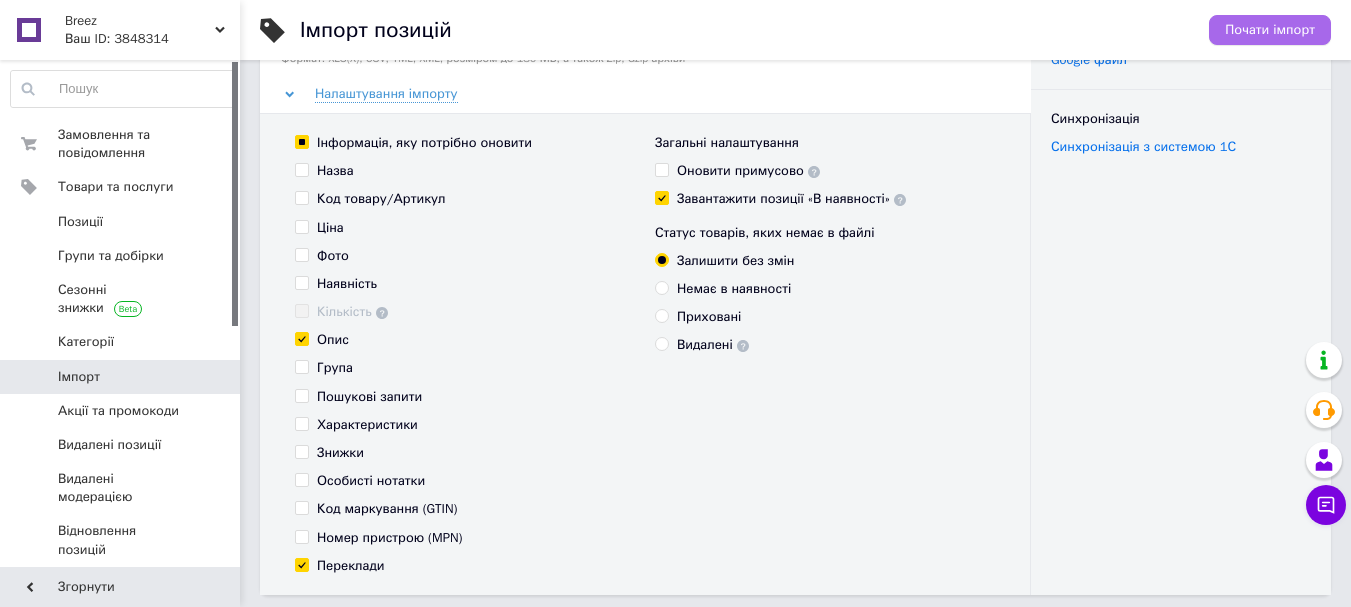 click on "Почати імпорт" at bounding box center (1270, 30) 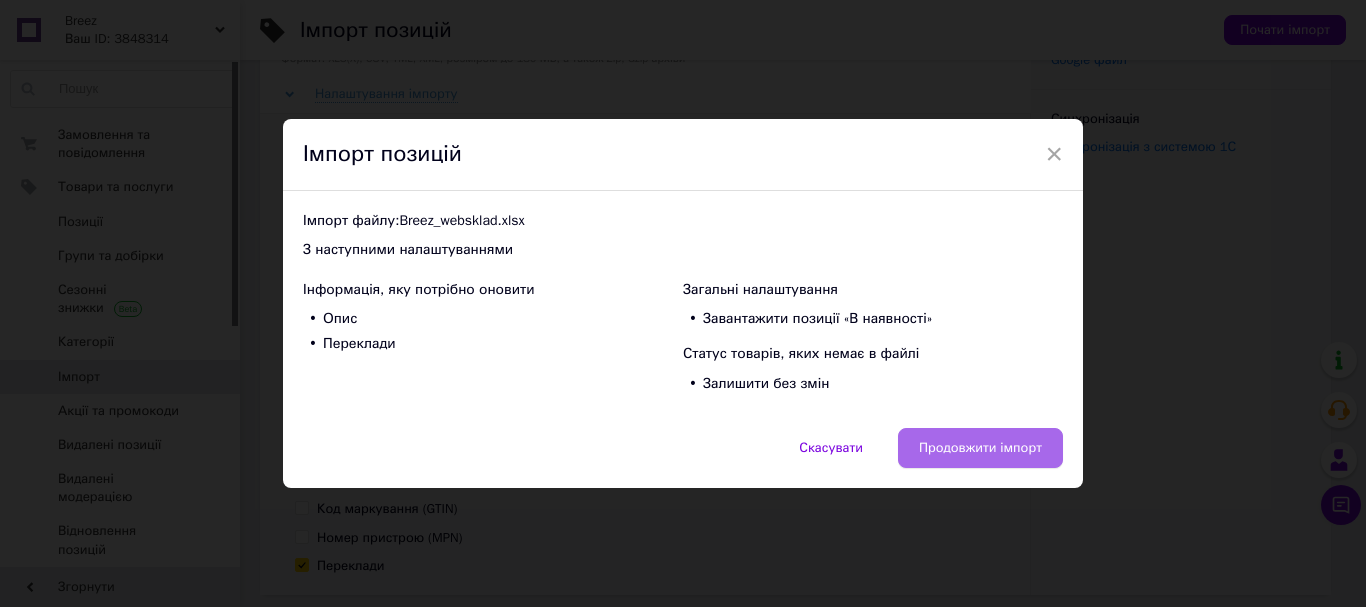 click on "Продовжити імпорт" at bounding box center [980, 448] 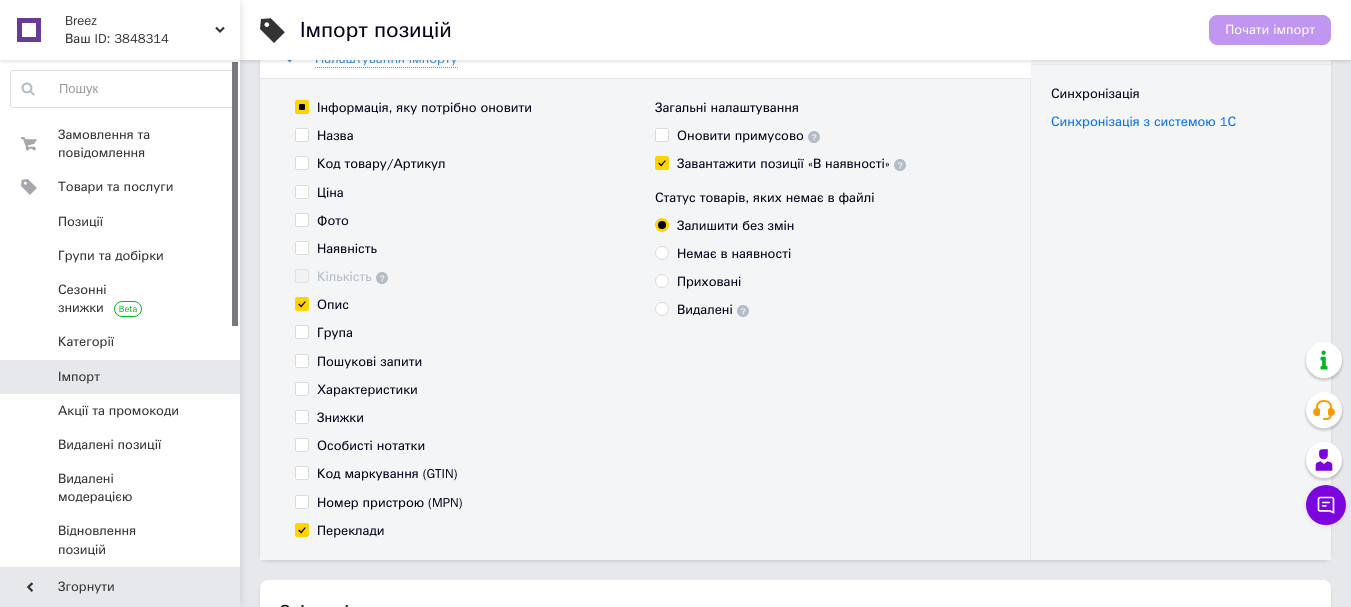 scroll, scrollTop: 200, scrollLeft: 0, axis: vertical 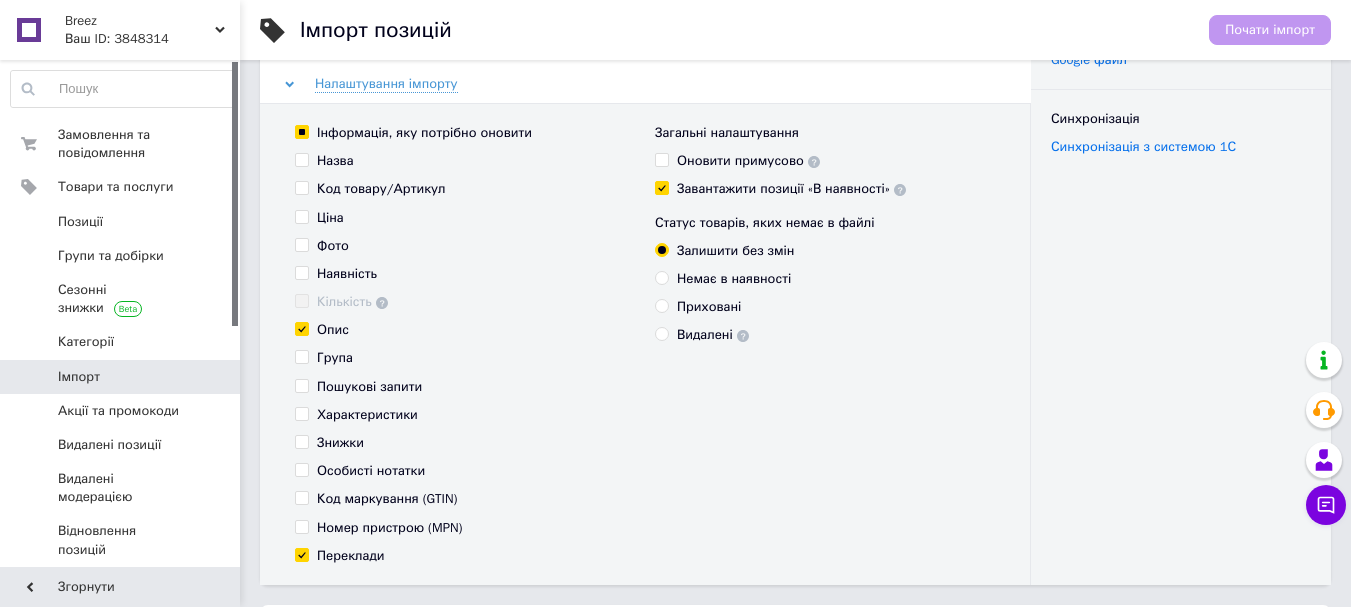 click on "Загальні налаштування Оновити примусово   Завантажити позиції «В наявності»   Статус товарів, яких немає в файлі Залишити без змін Немає в наявності Приховані Видалені" at bounding box center (825, 344) 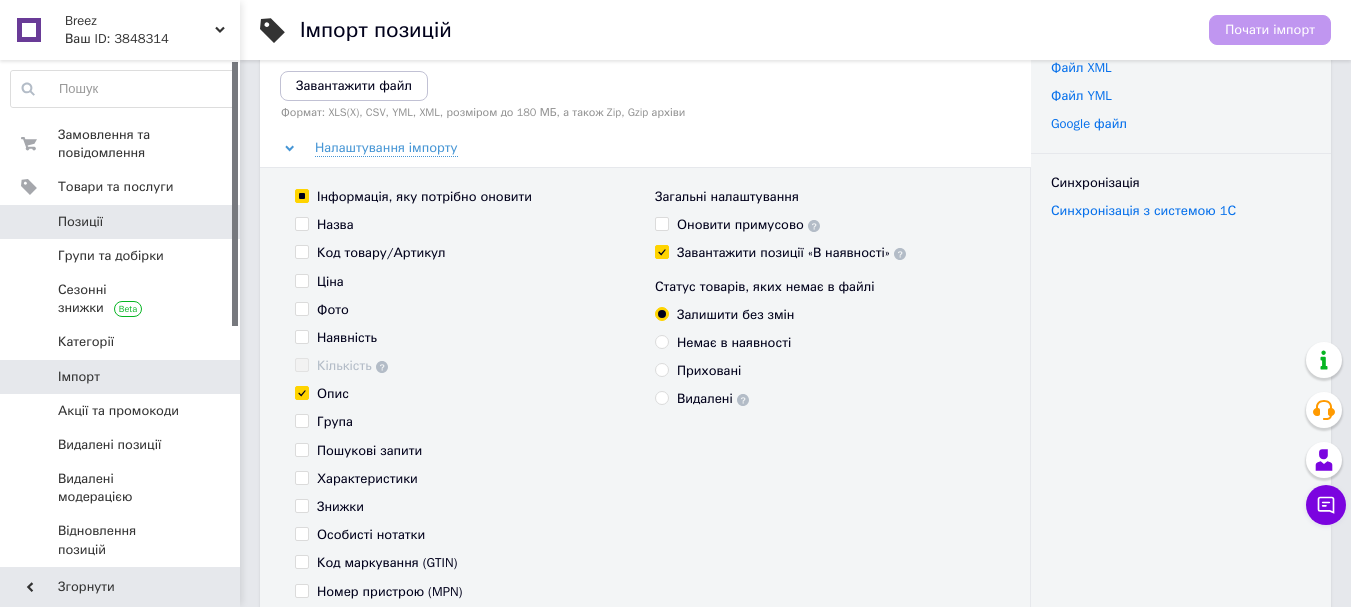 scroll, scrollTop: 100, scrollLeft: 0, axis: vertical 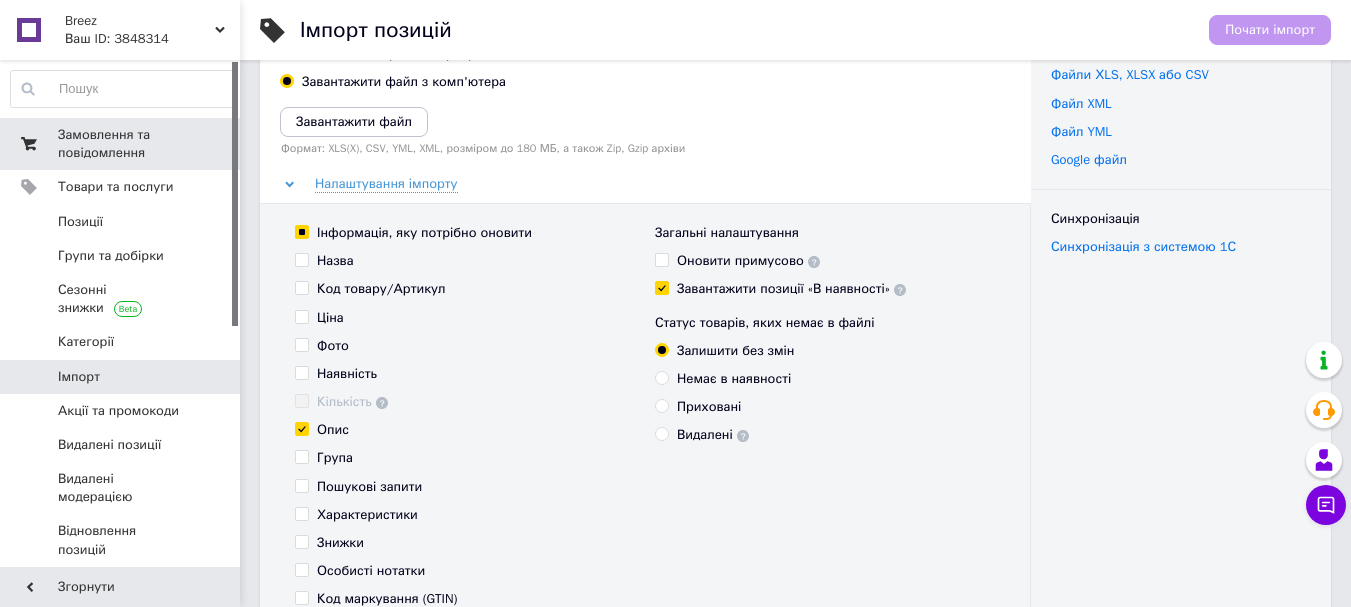 click on "Замовлення та повідомлення" at bounding box center [121, 144] 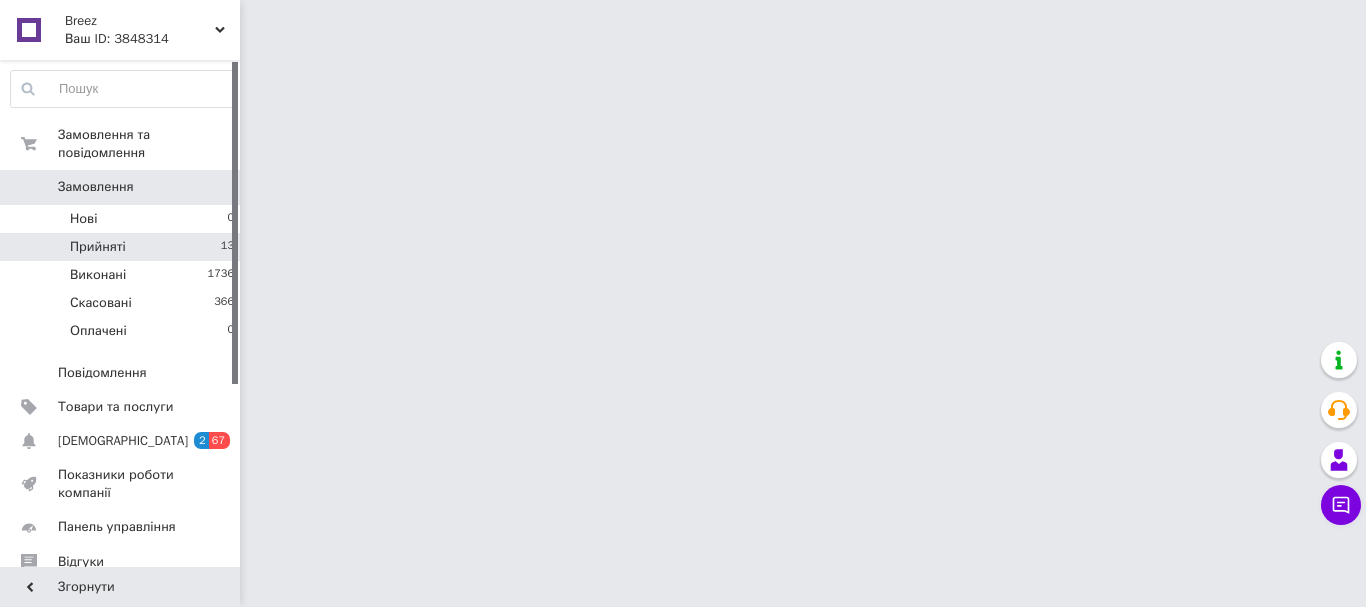 click on "Прийняті" at bounding box center (98, 247) 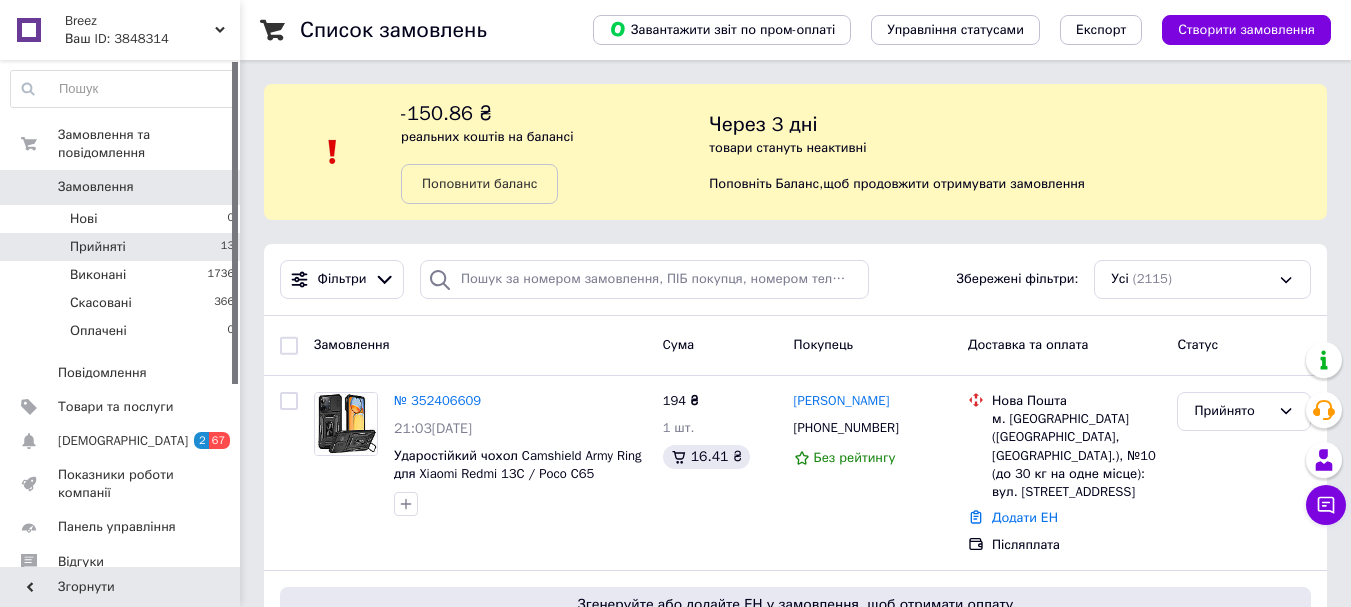 click on "Прийняті" at bounding box center (98, 247) 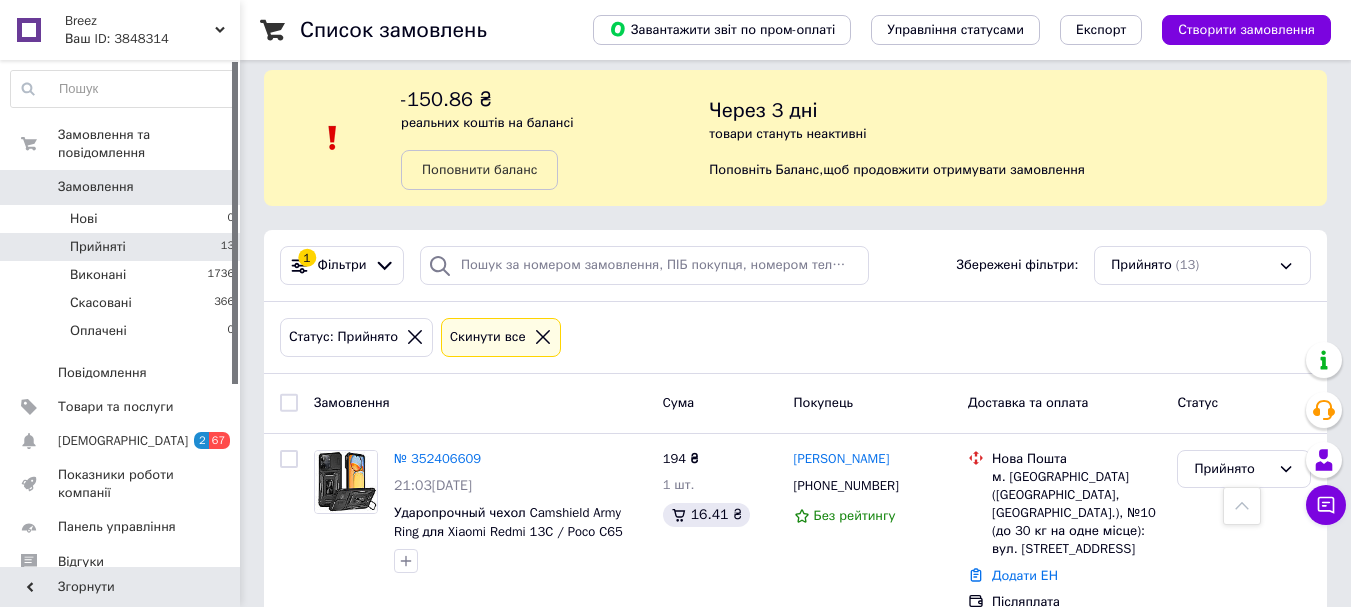 scroll, scrollTop: 10, scrollLeft: 0, axis: vertical 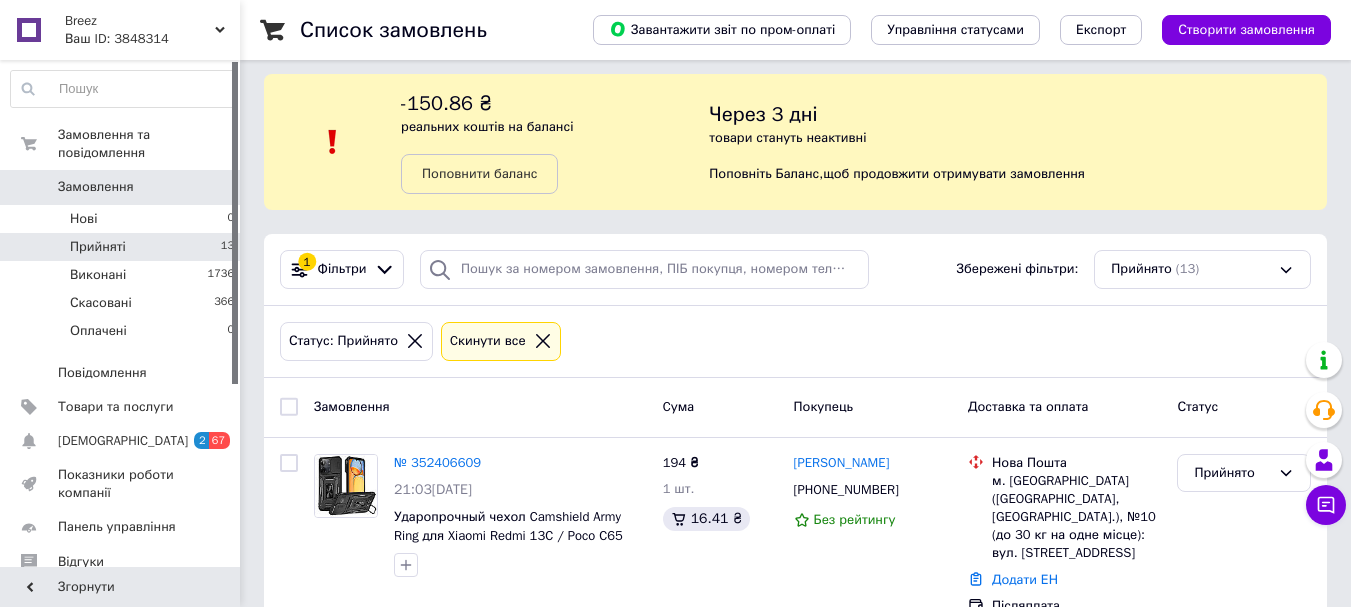 click on "Ваш ID: 3848314" at bounding box center (152, 39) 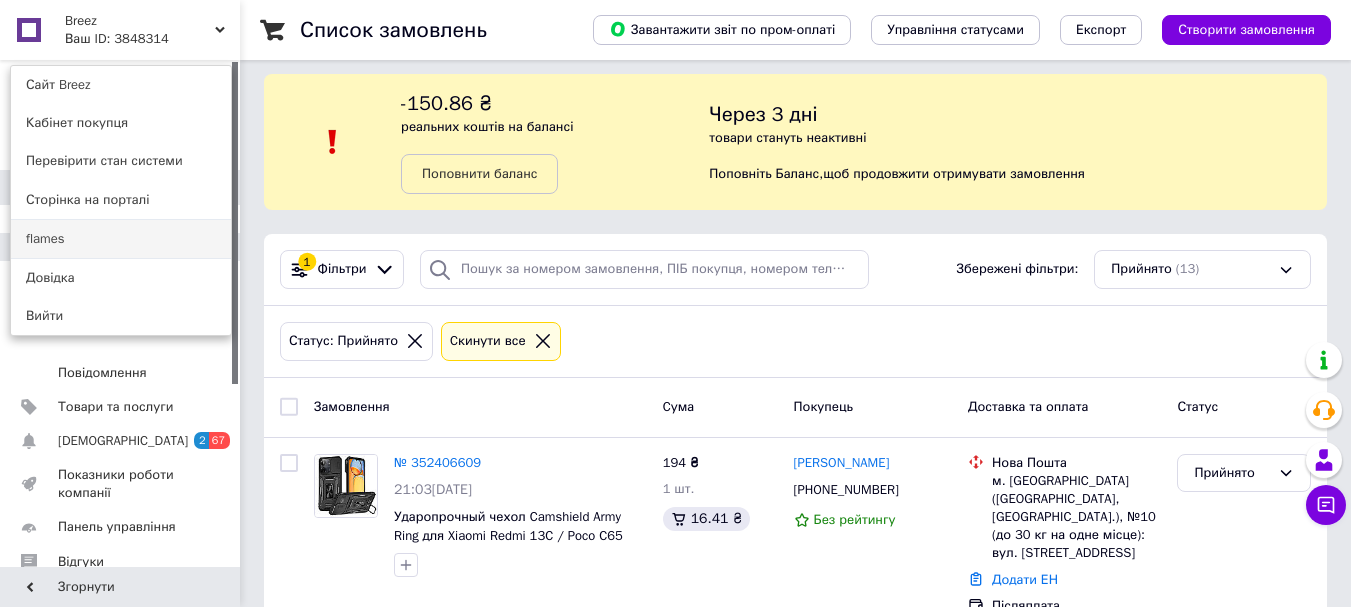 click on "flames" at bounding box center [121, 239] 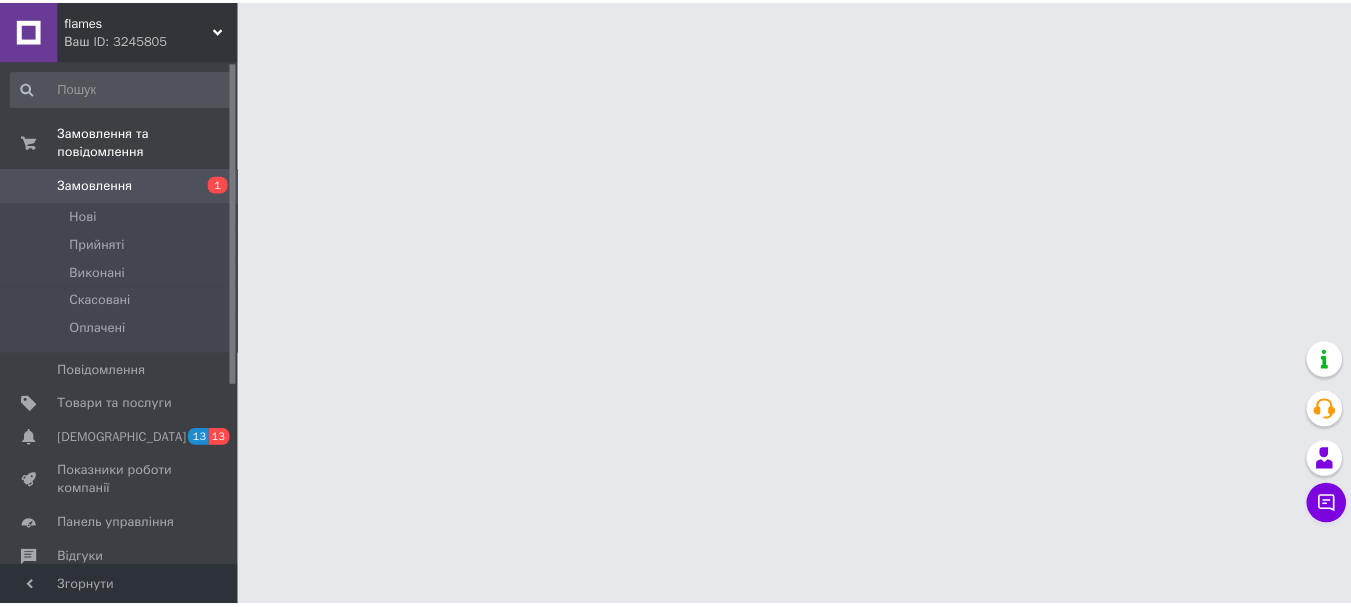 scroll, scrollTop: 0, scrollLeft: 0, axis: both 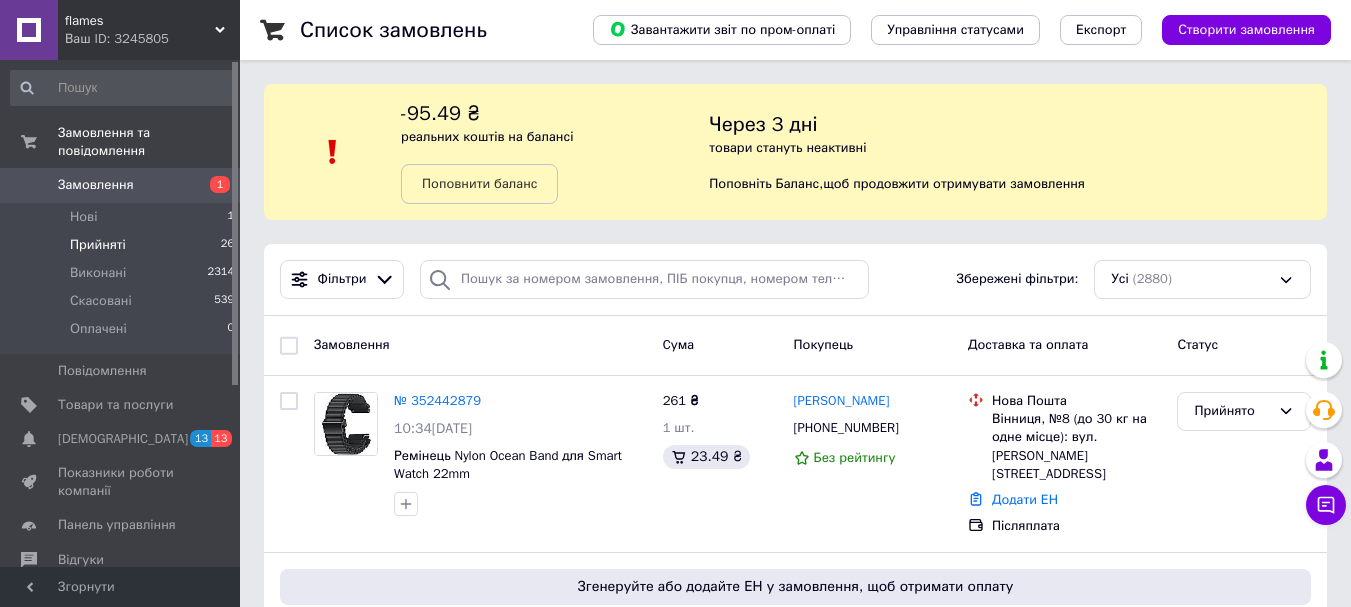 click on "Прийняті" at bounding box center (98, 245) 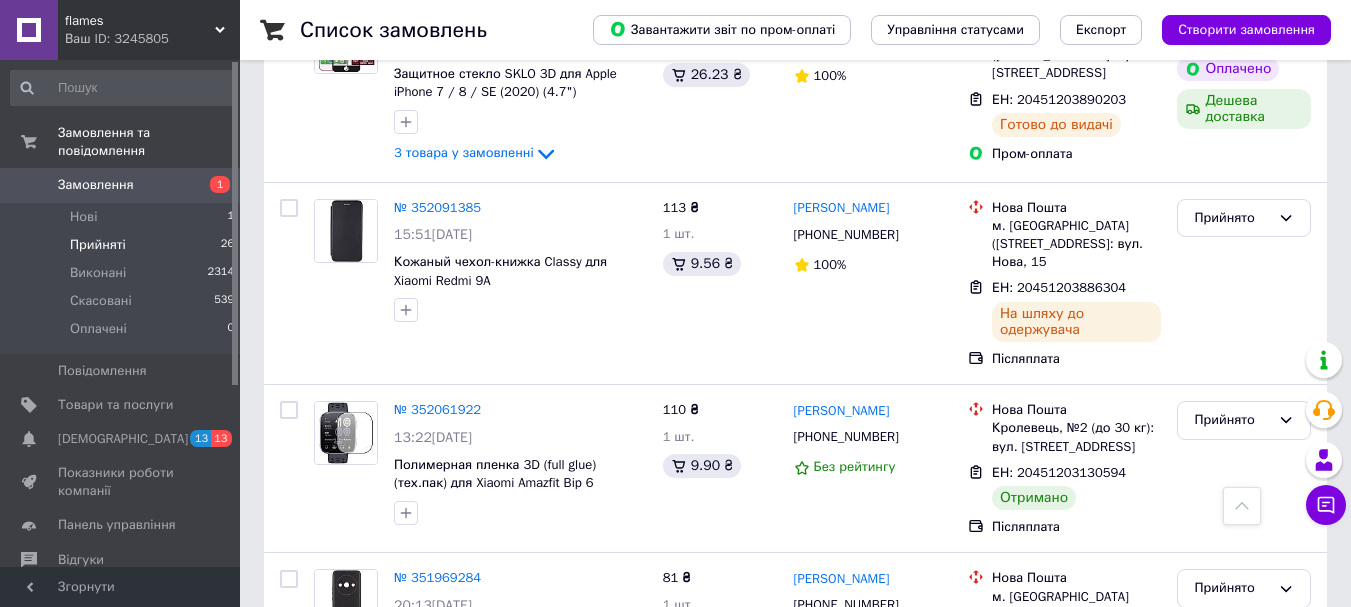 scroll, scrollTop: 3978, scrollLeft: 0, axis: vertical 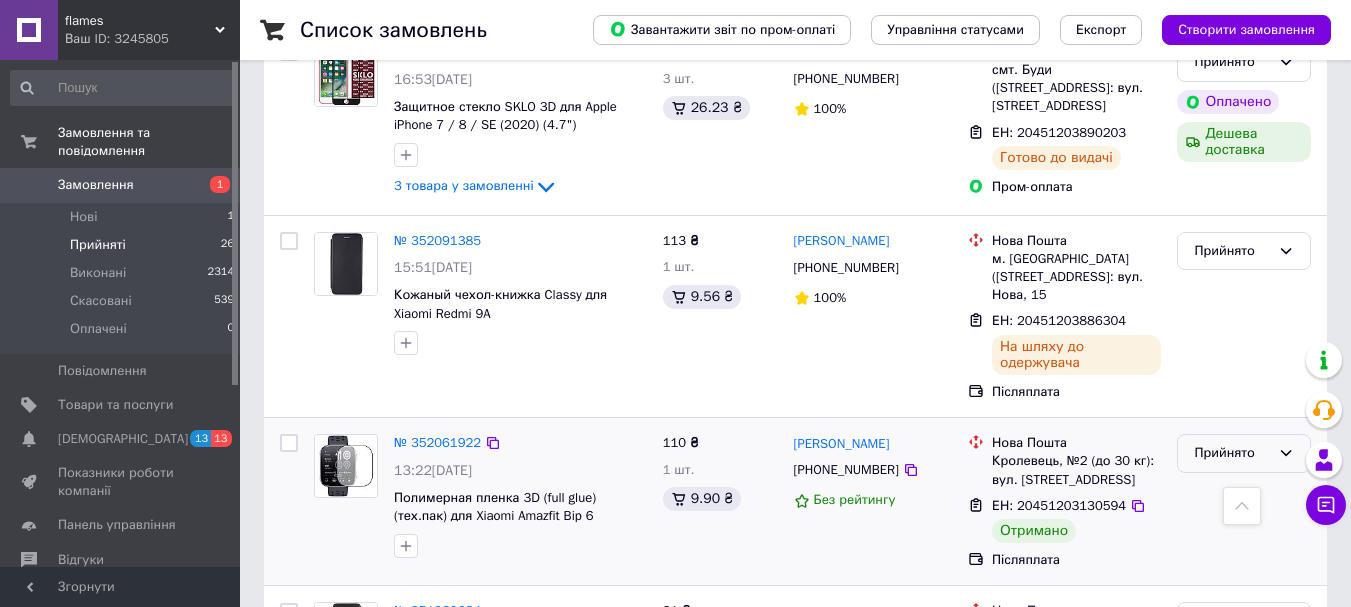 click on "Прийнято" at bounding box center (1232, 453) 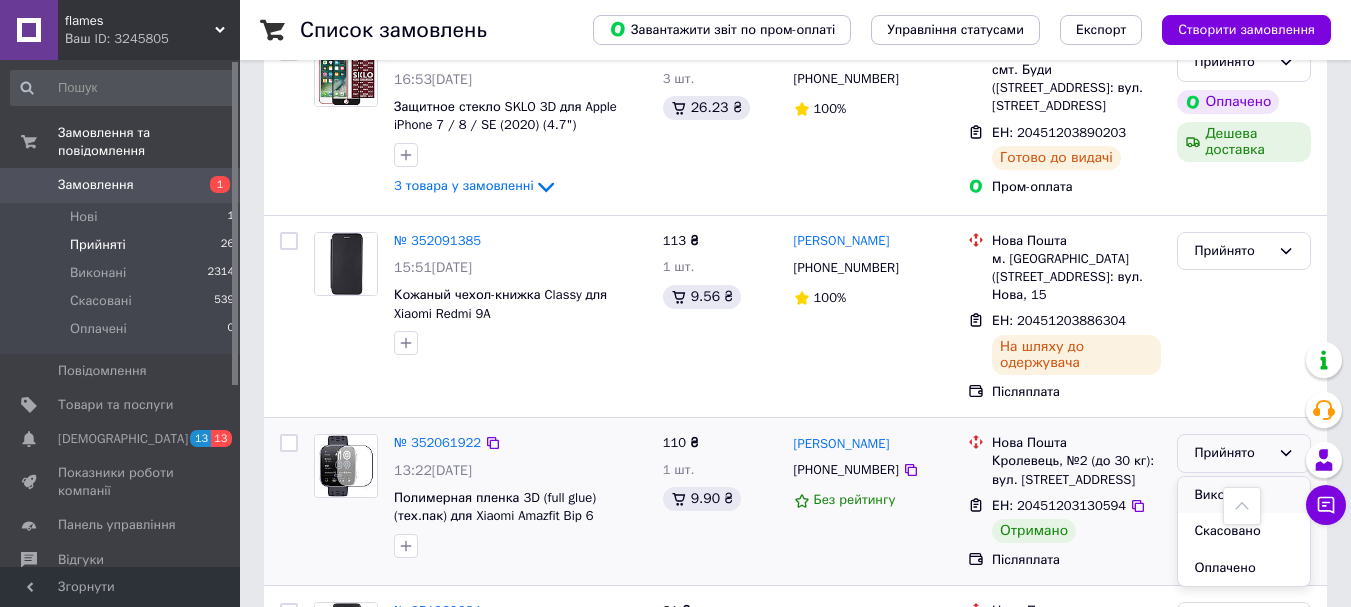 click on "Виконано" at bounding box center [1244, 495] 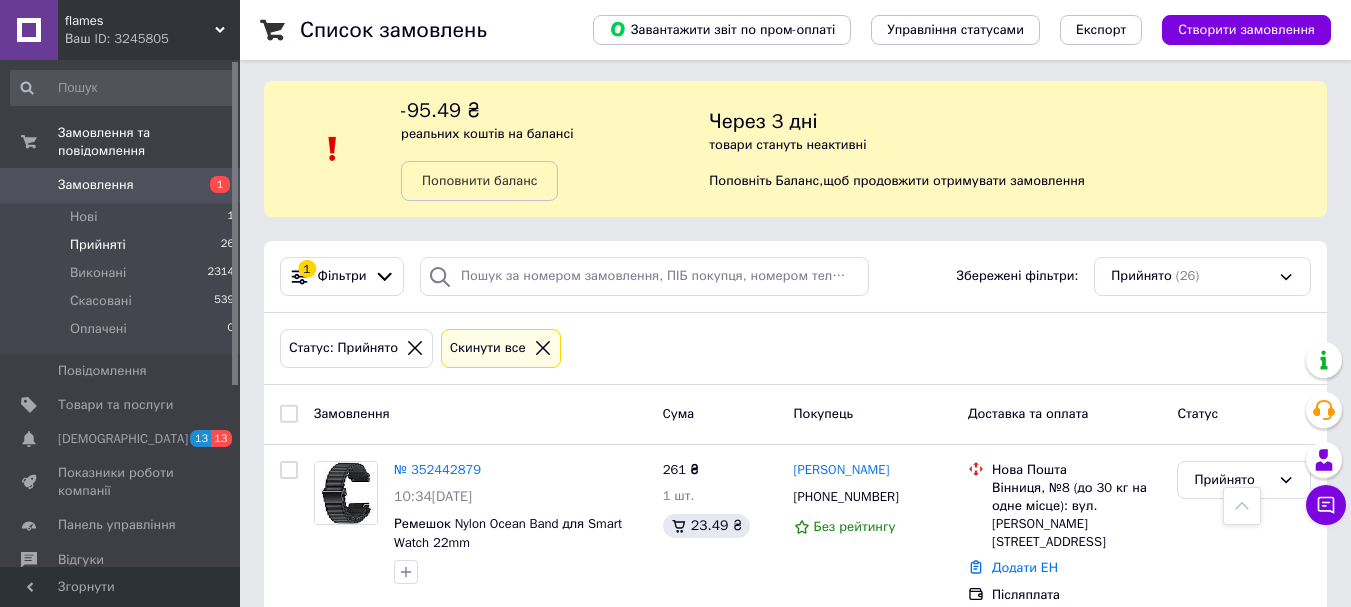 scroll, scrollTop: 0, scrollLeft: 0, axis: both 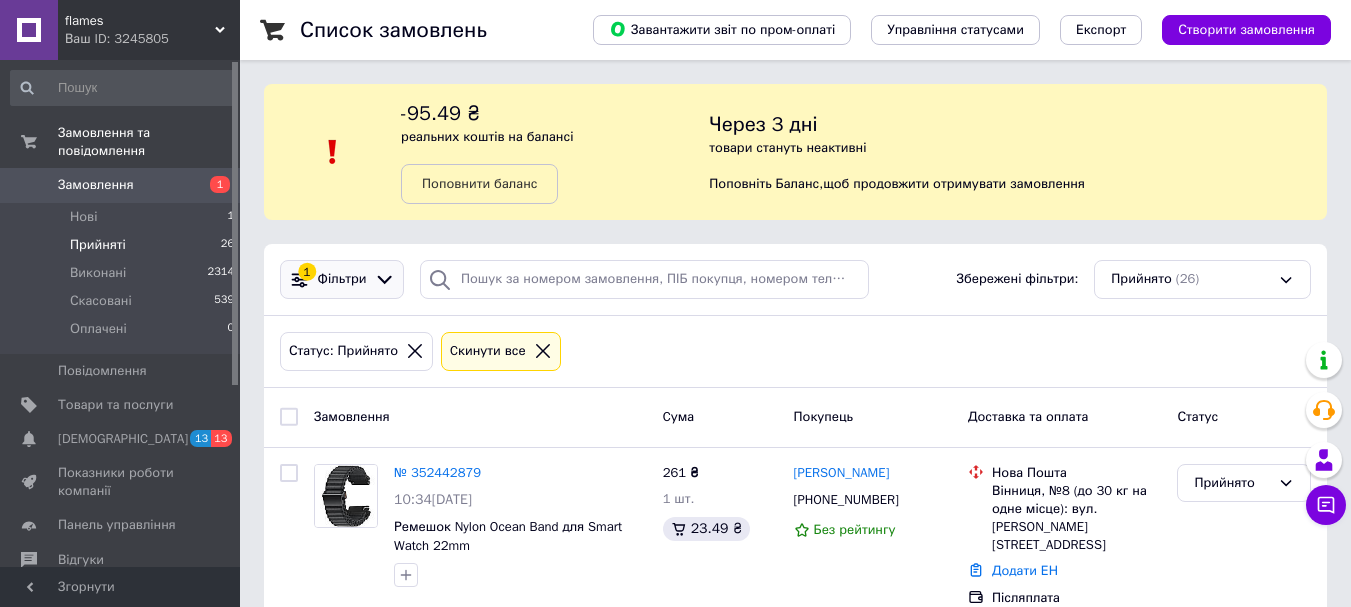 click on "Фільтри" at bounding box center [342, 279] 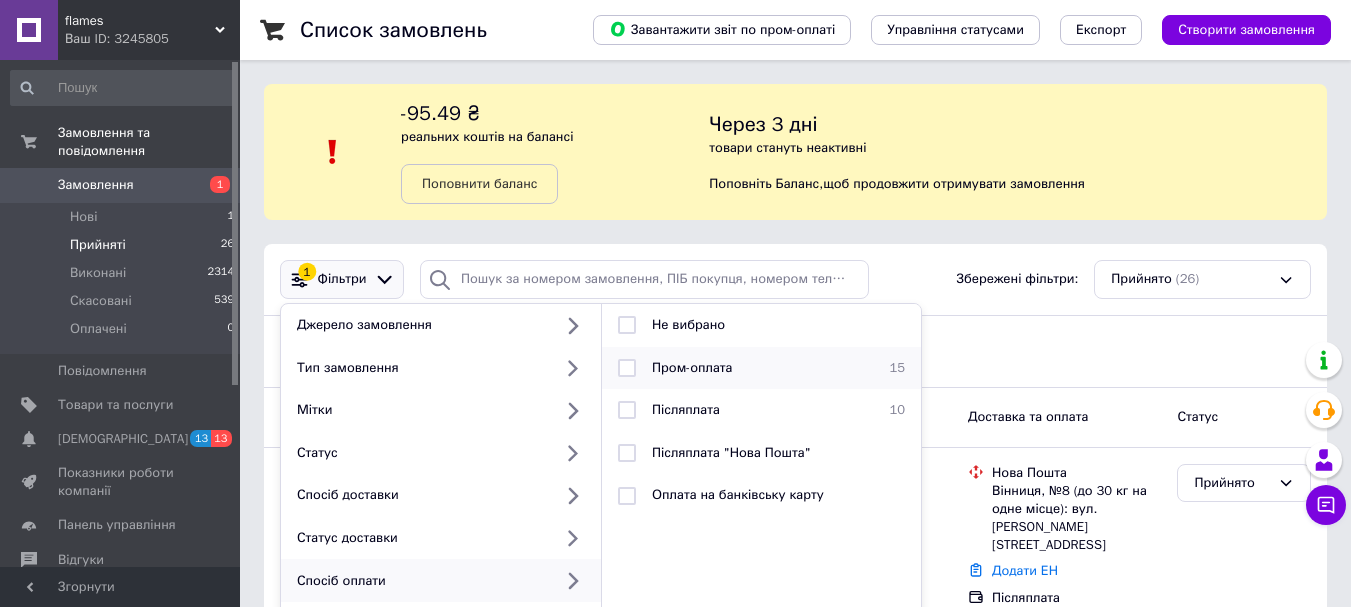 click on "Пром-оплата" at bounding box center [692, 367] 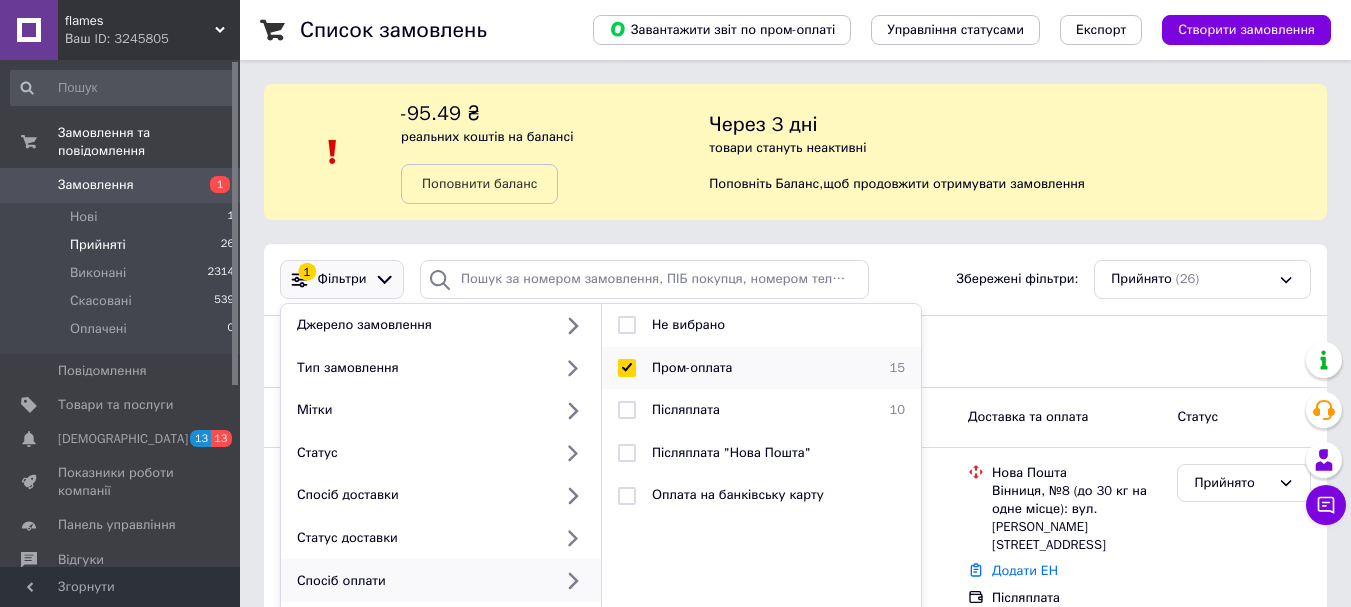 click on "Пром-оплата" at bounding box center [692, 367] 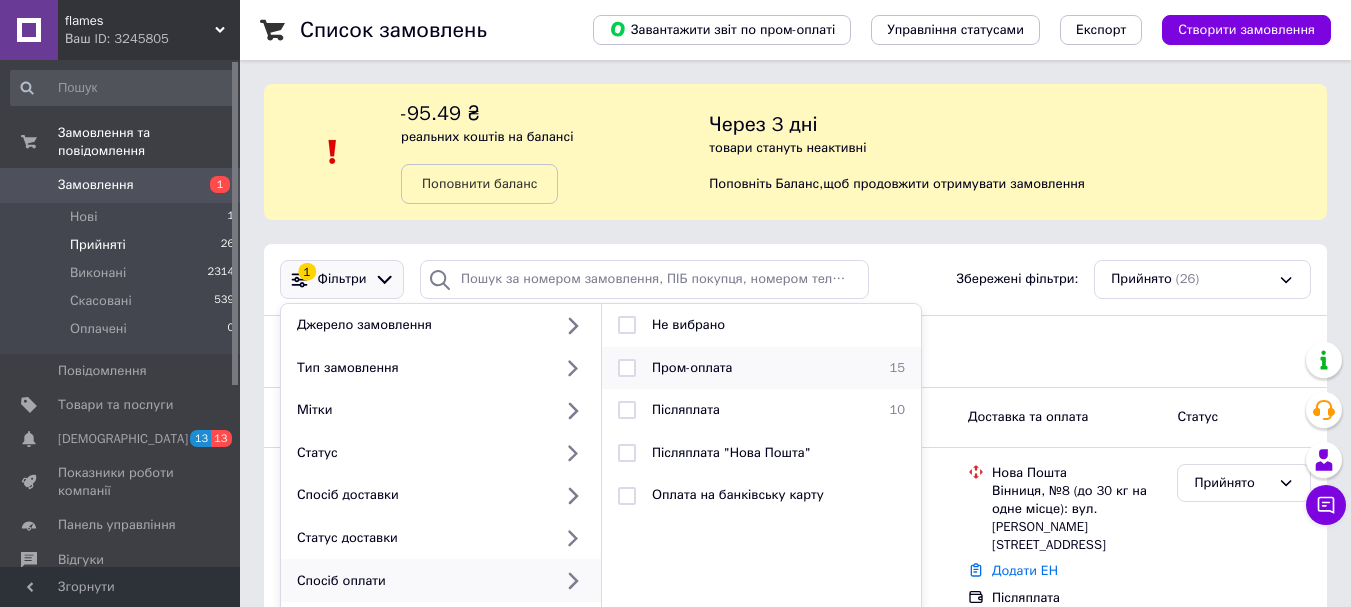 checkbox on "false" 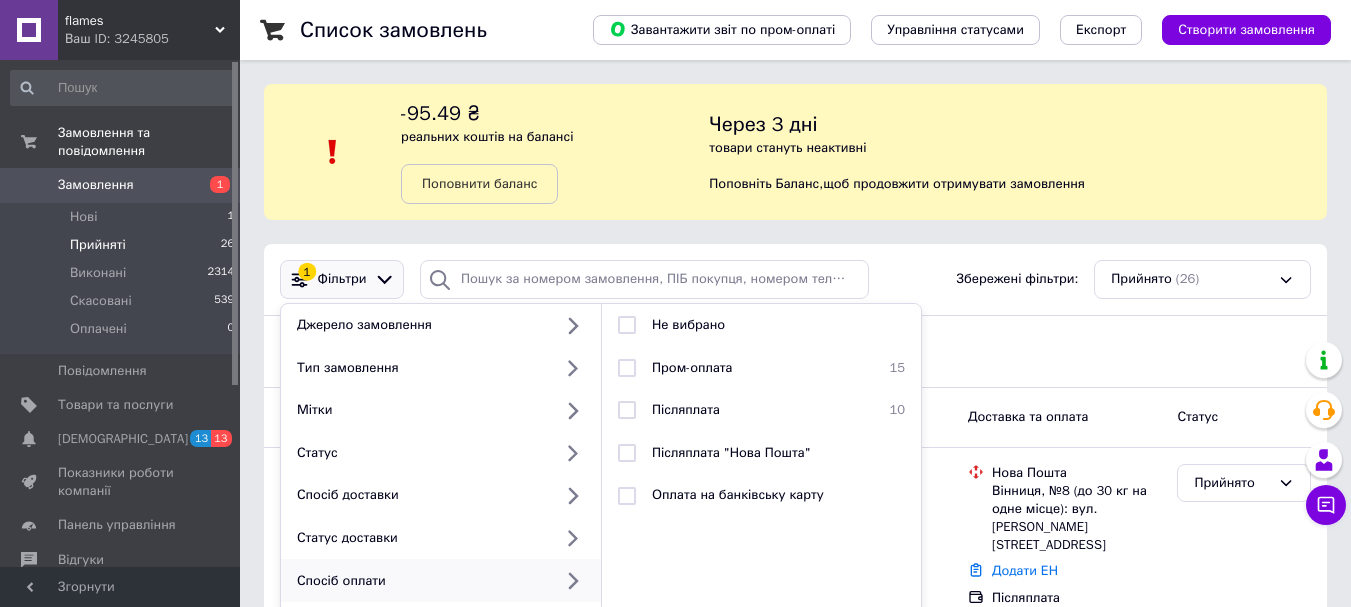 click on "-95.49 ₴ реальних коштів на балансі Поповнити баланс Через 3 дні товари стануть неактивні Поповніть Баланс ,  щоб продовжити отримувати замовлення" at bounding box center [795, 152] 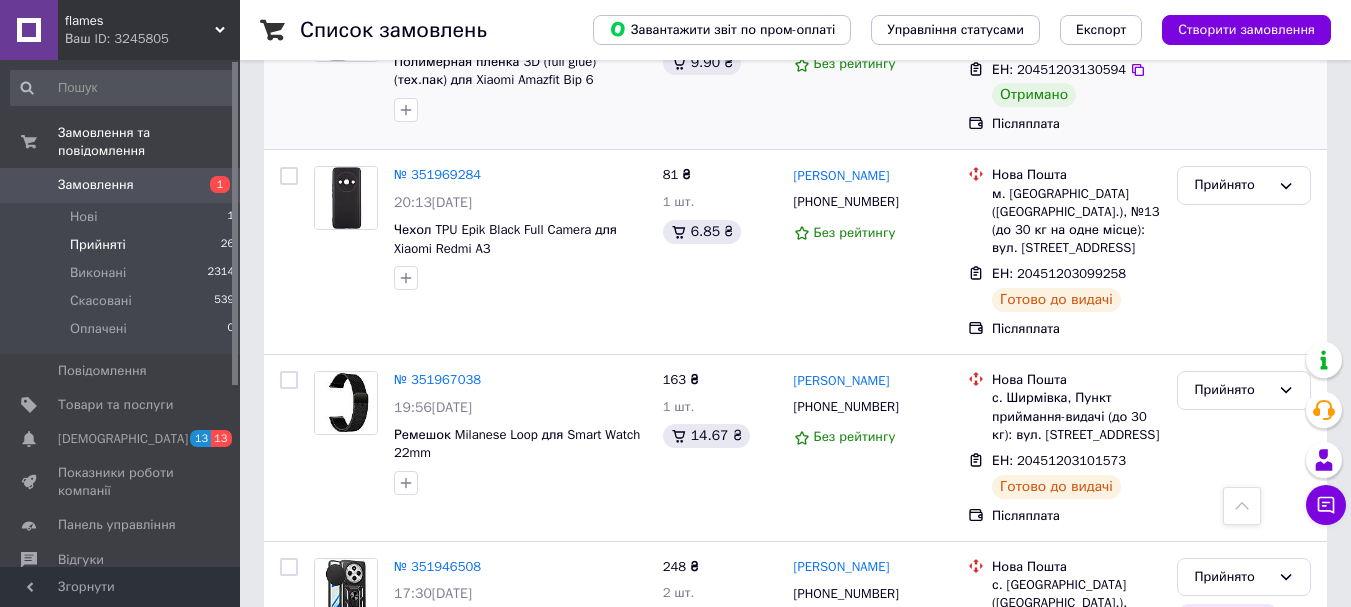 scroll, scrollTop: 4600, scrollLeft: 0, axis: vertical 